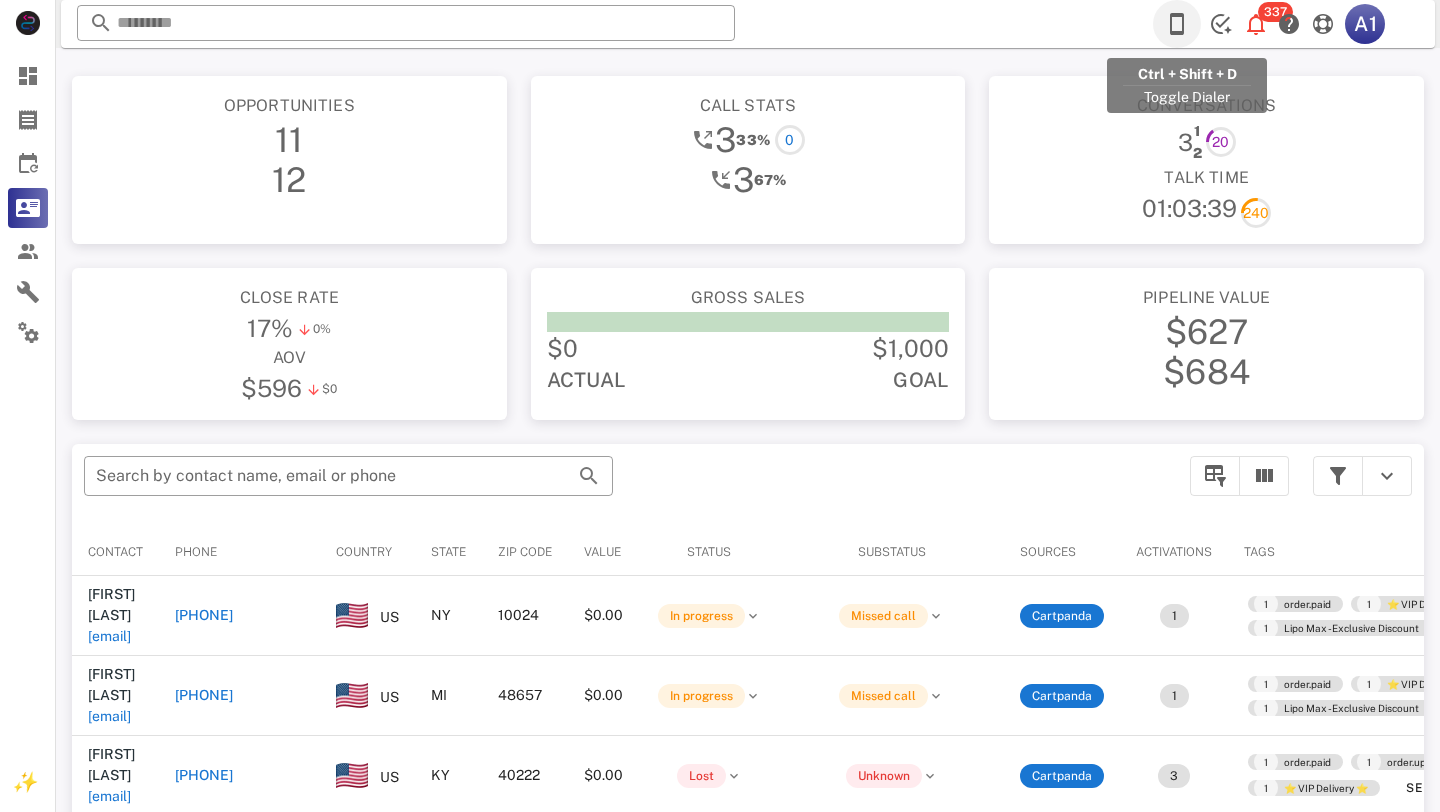 scroll, scrollTop: 0, scrollLeft: 0, axis: both 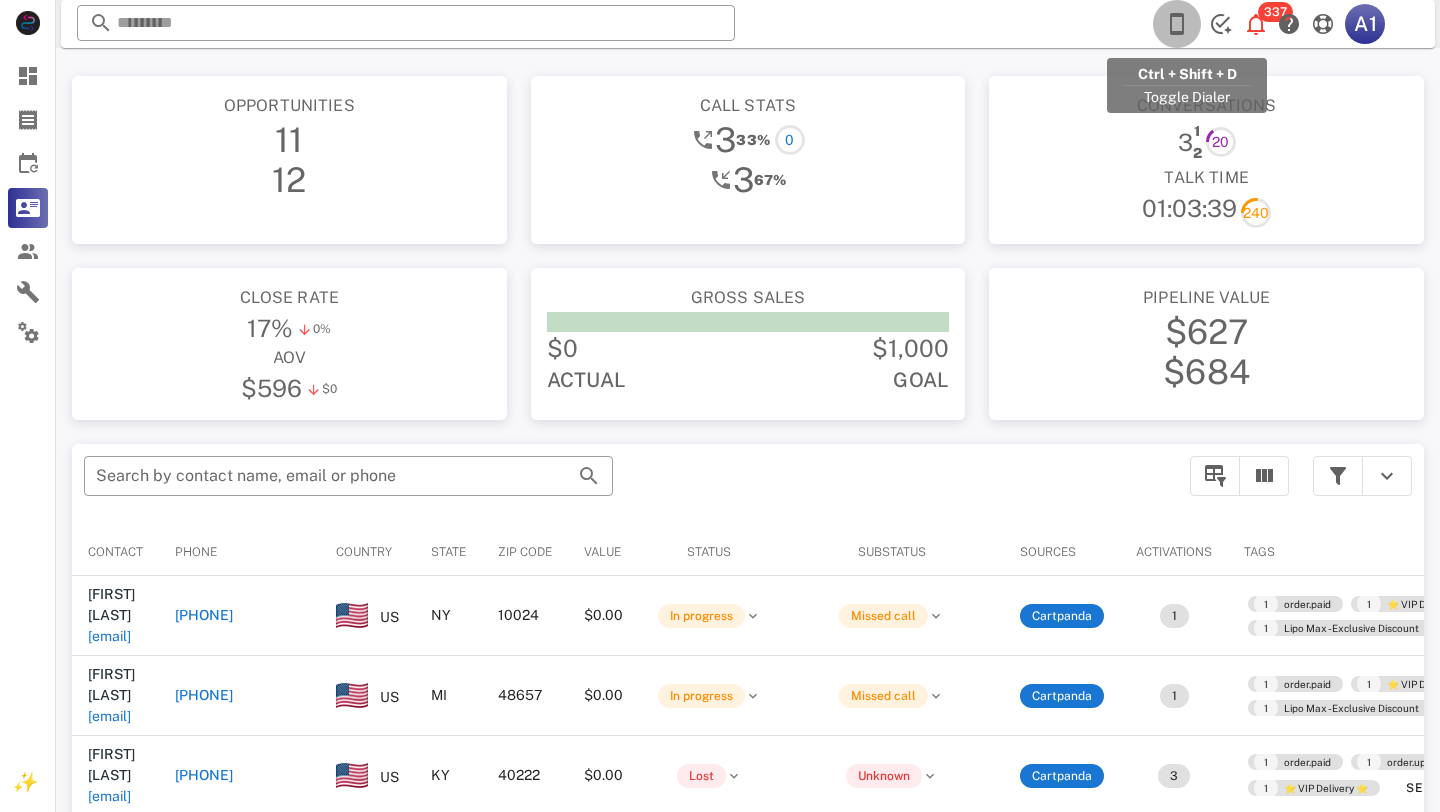 click at bounding box center (1177, 24) 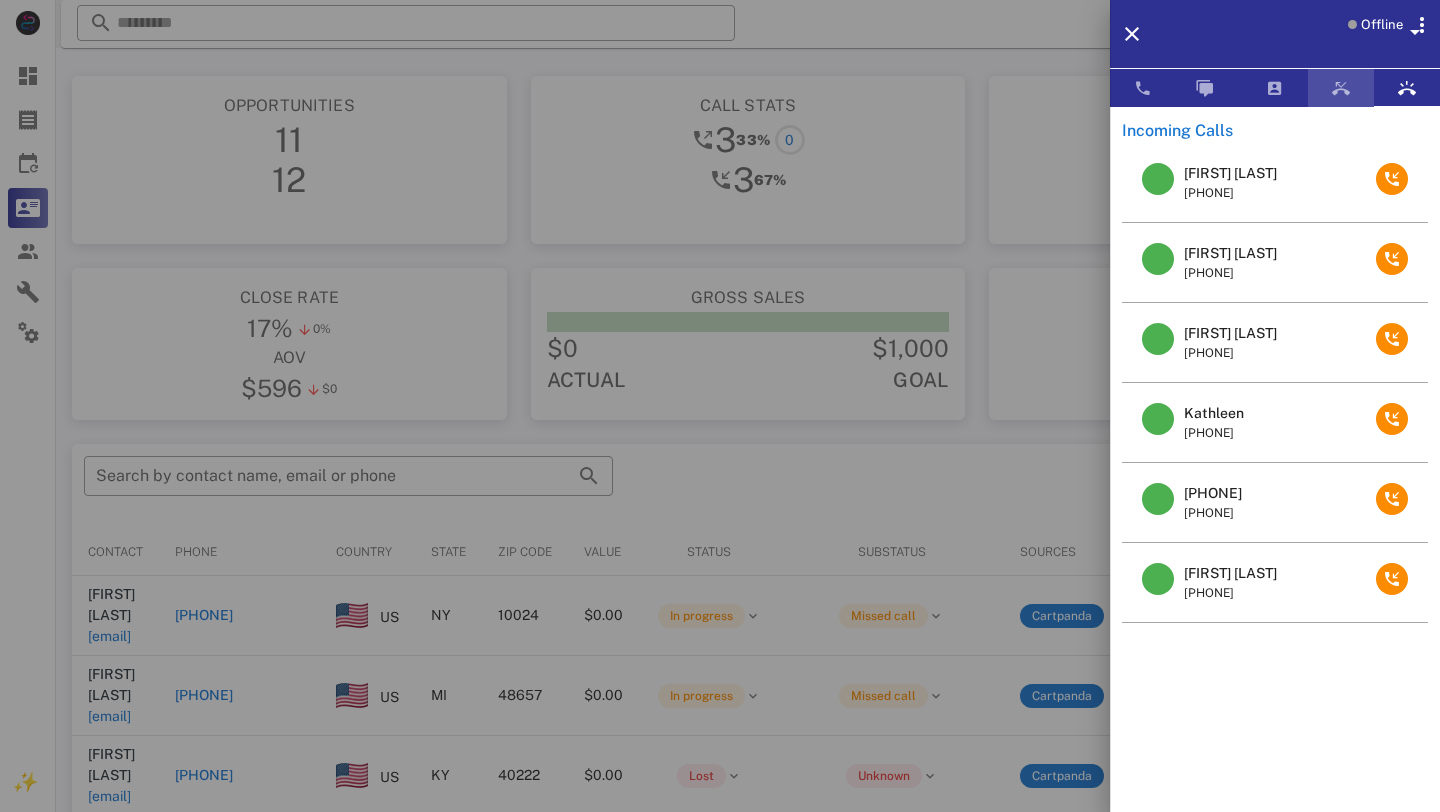 click at bounding box center [1341, 88] 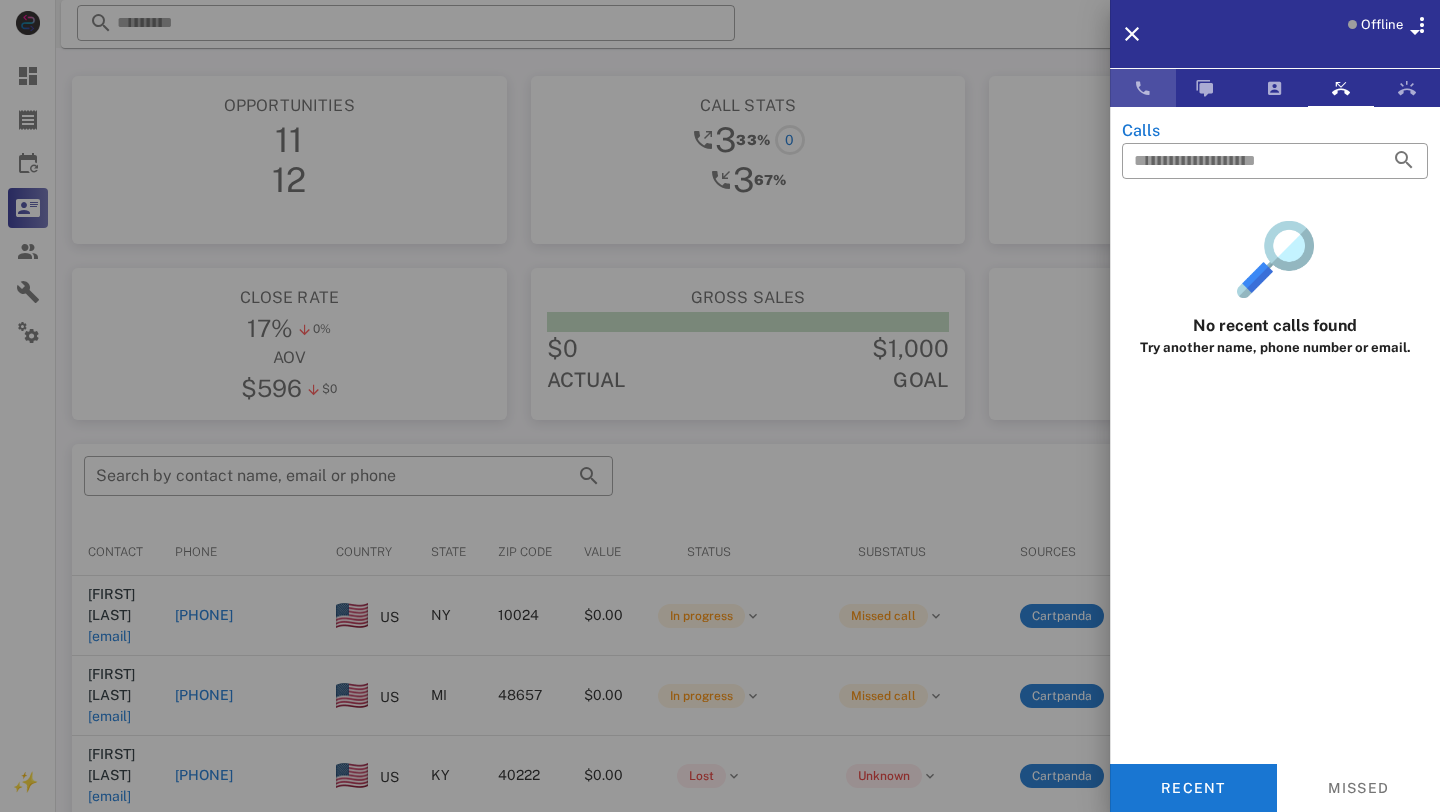 click at bounding box center (1143, 88) 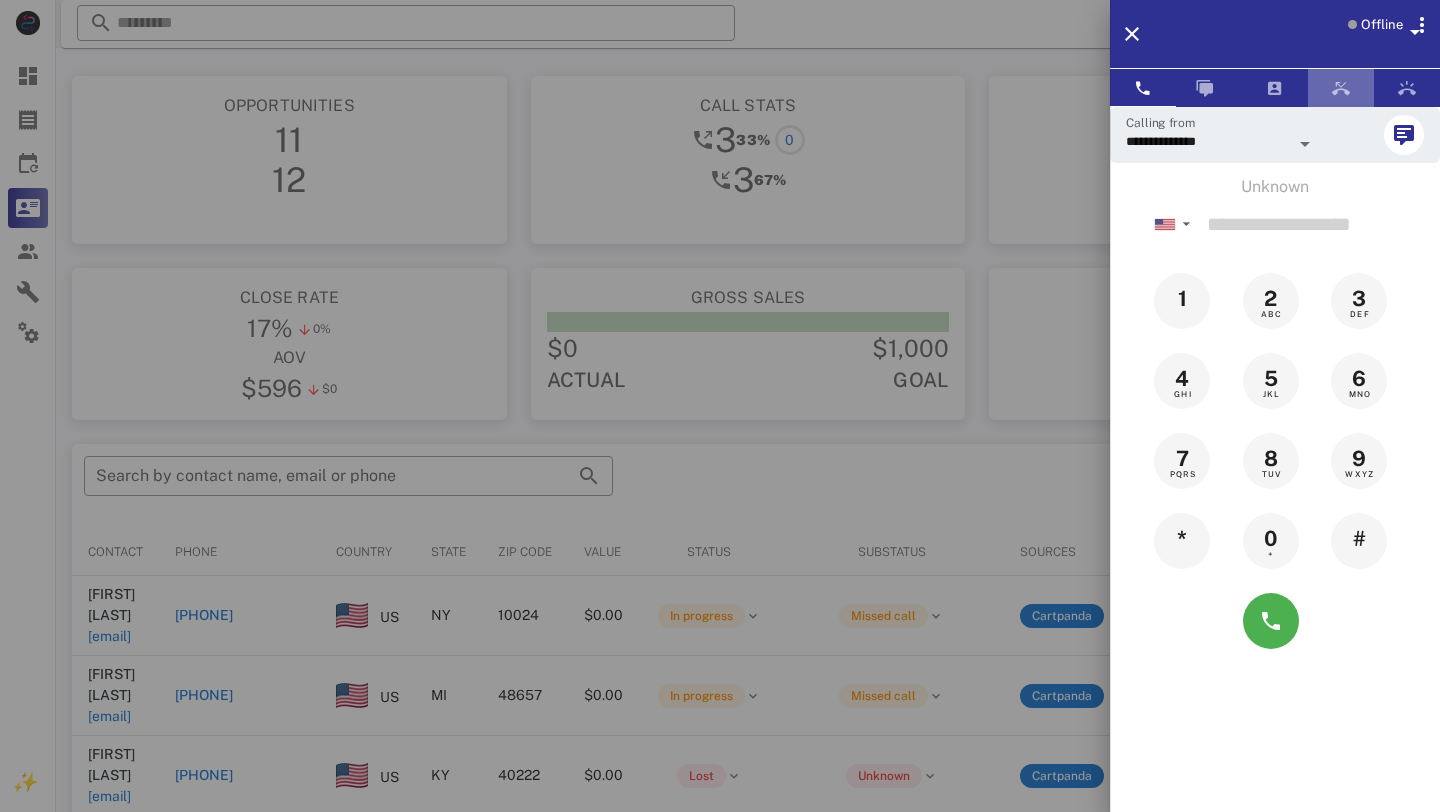 click at bounding box center [1341, 88] 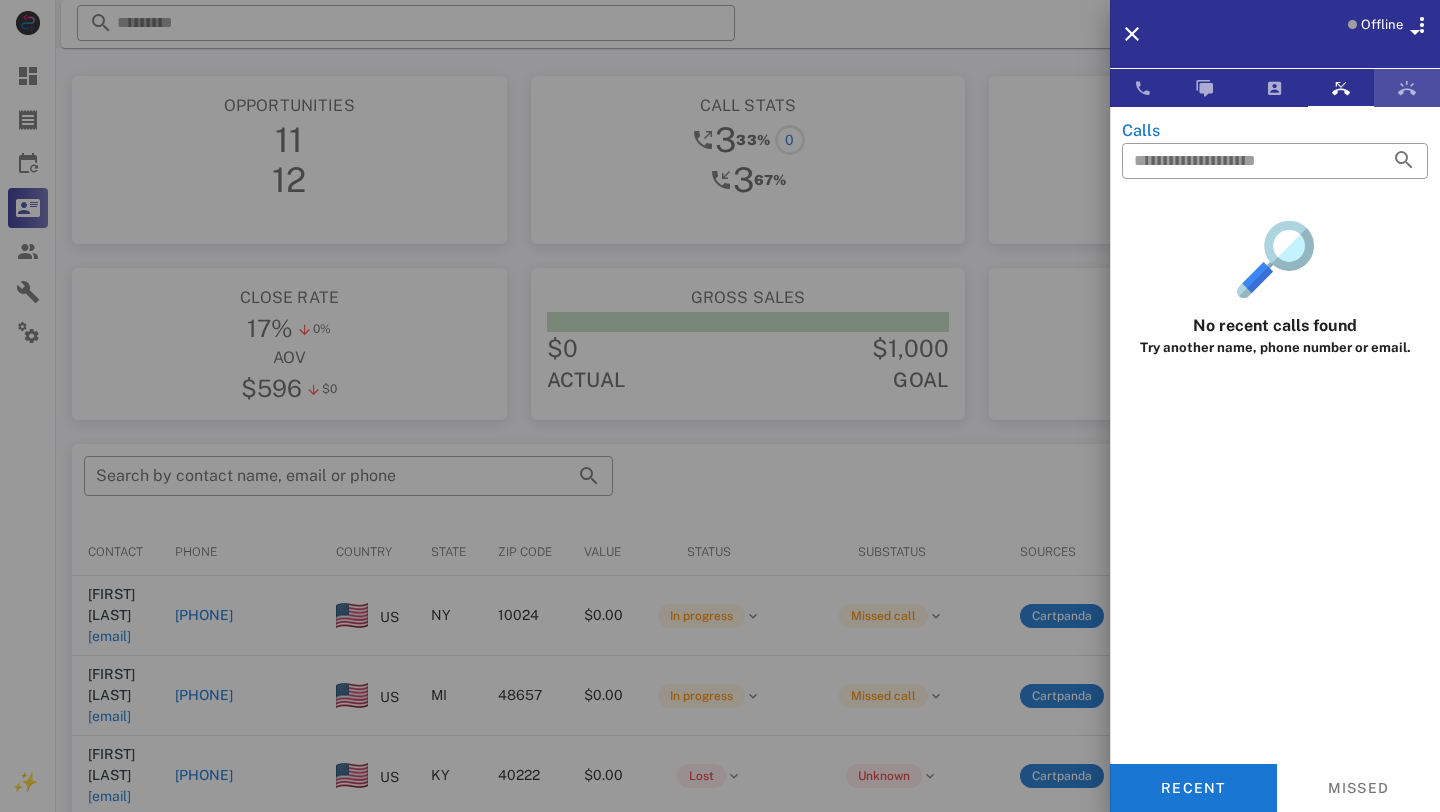 click at bounding box center [1407, 88] 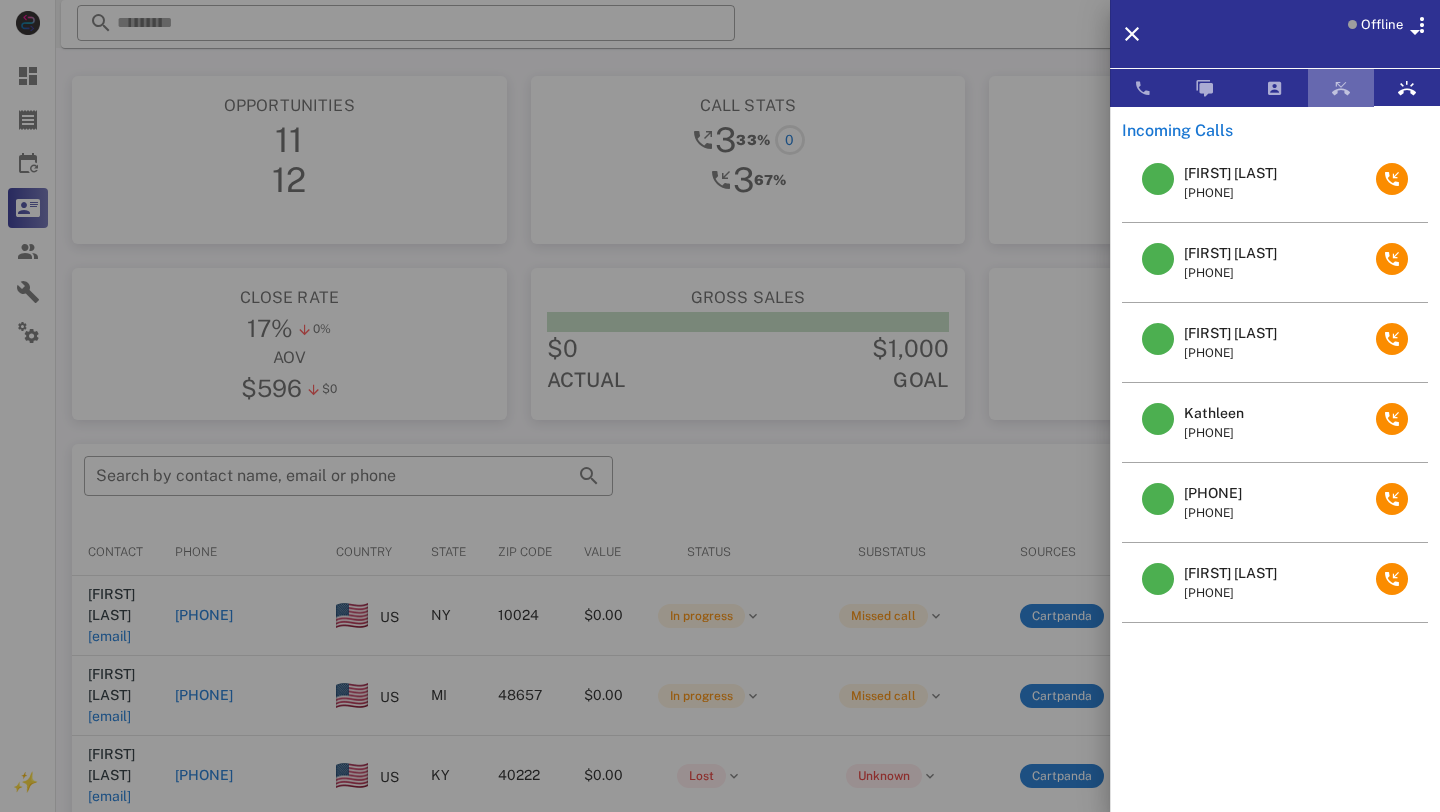 click at bounding box center (1341, 88) 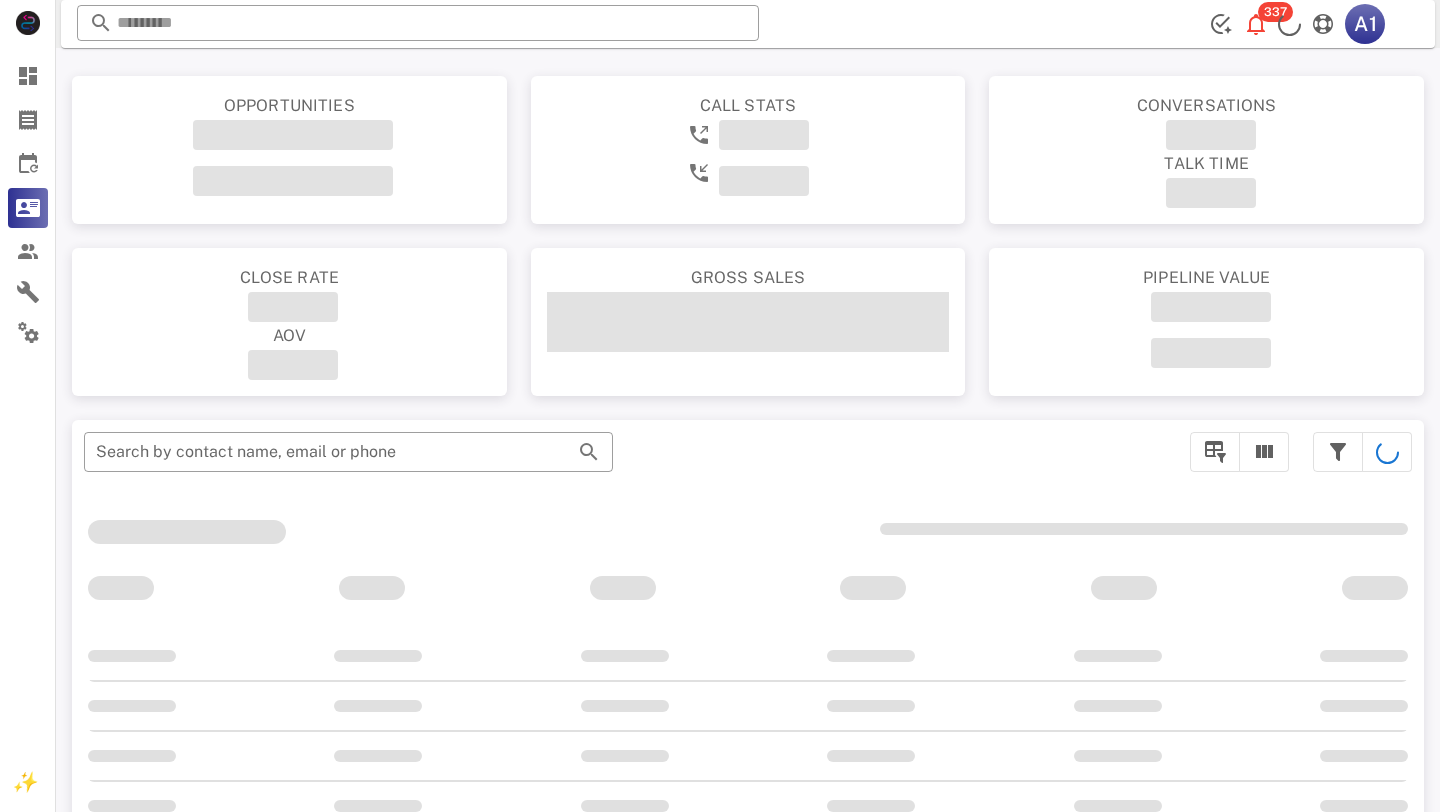 scroll, scrollTop: 0, scrollLeft: 0, axis: both 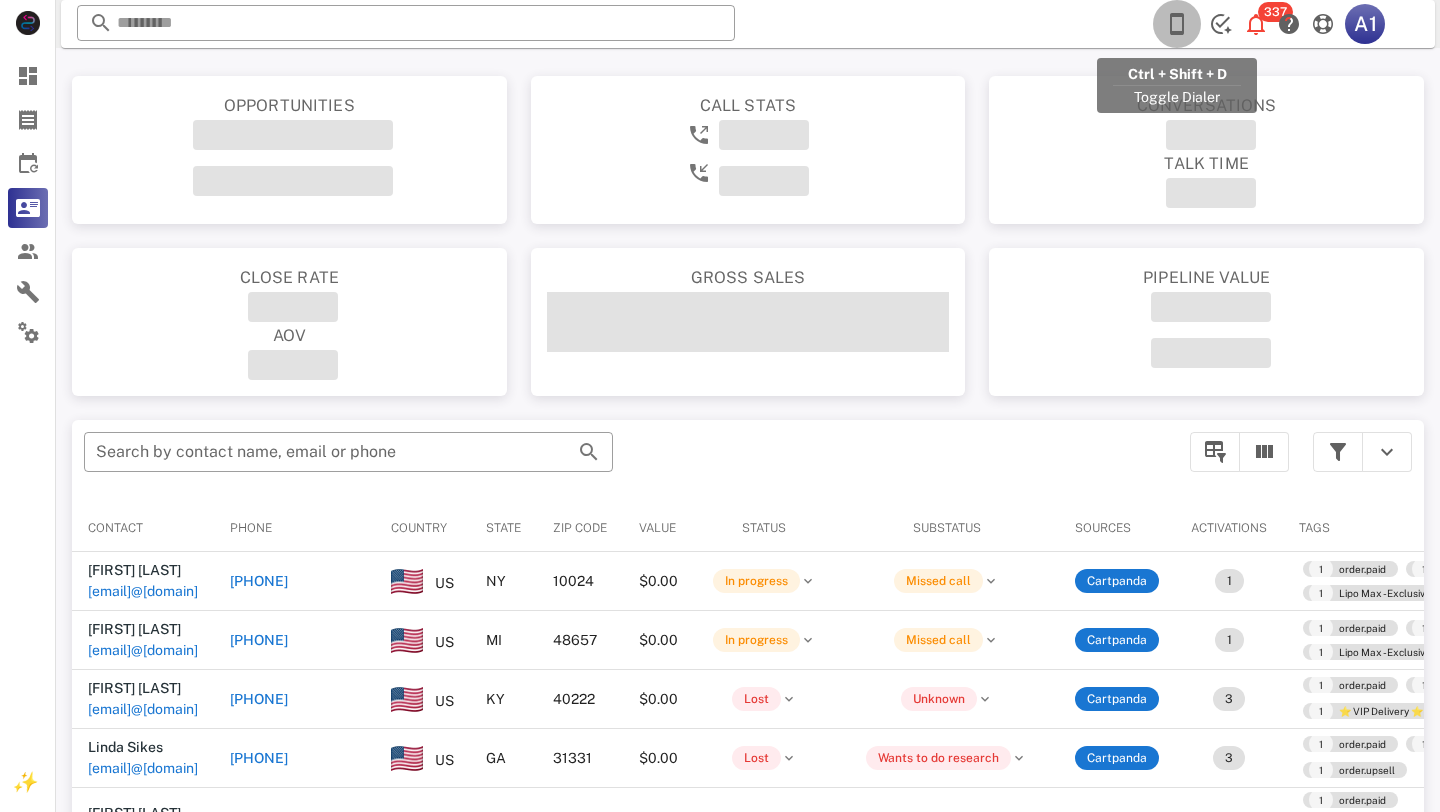 click at bounding box center (1177, 24) 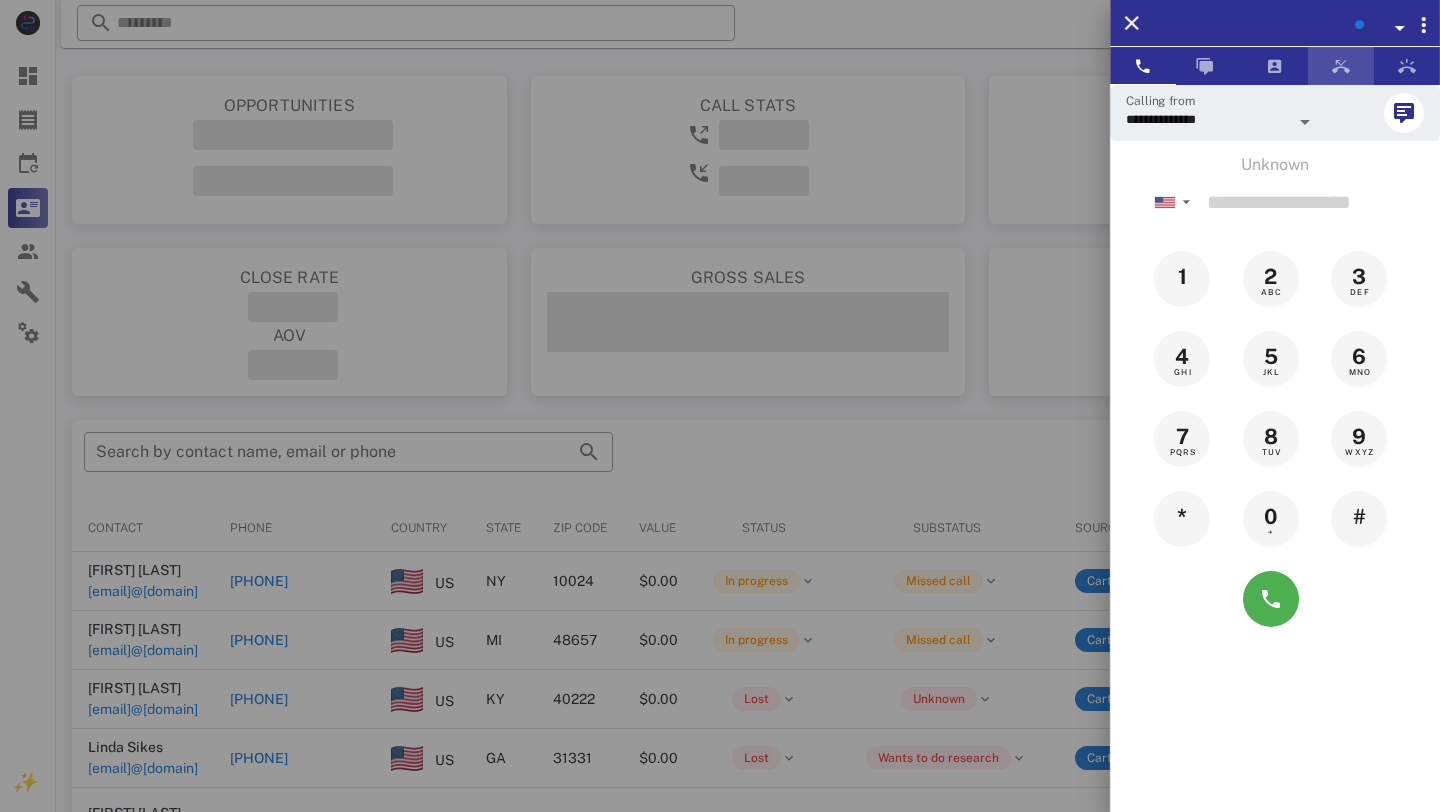 click at bounding box center [1341, 66] 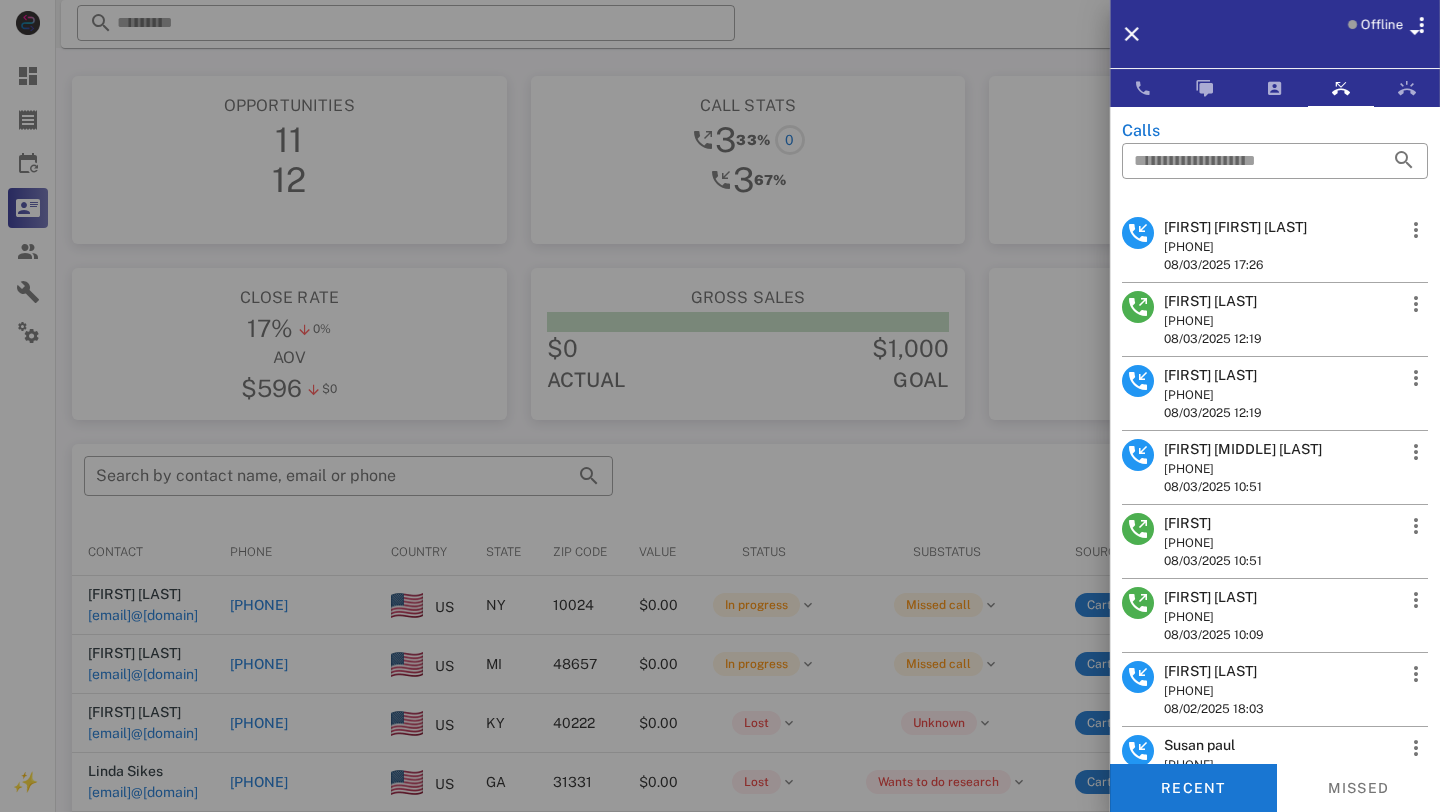 click at bounding box center [1138, 233] 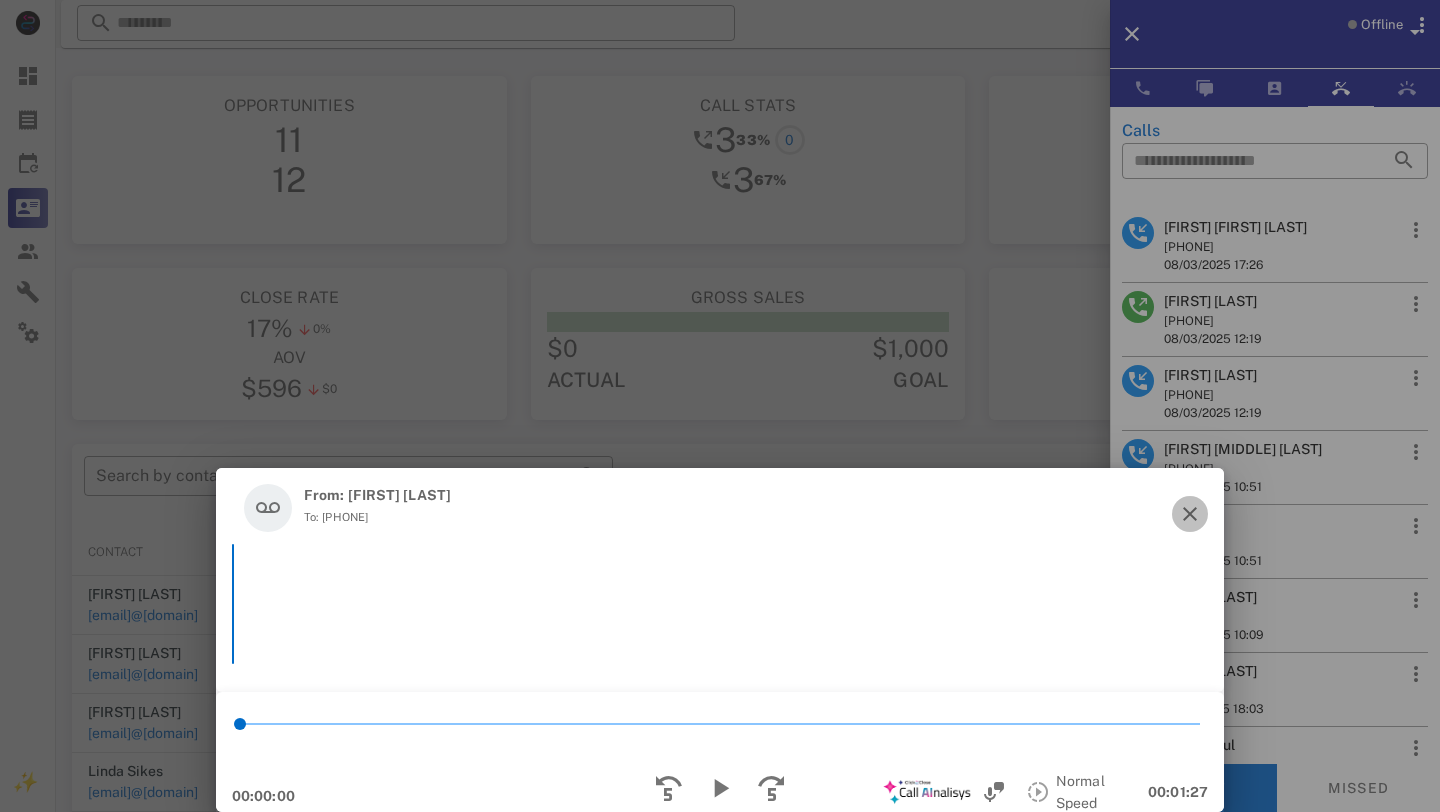 click at bounding box center (1190, 514) 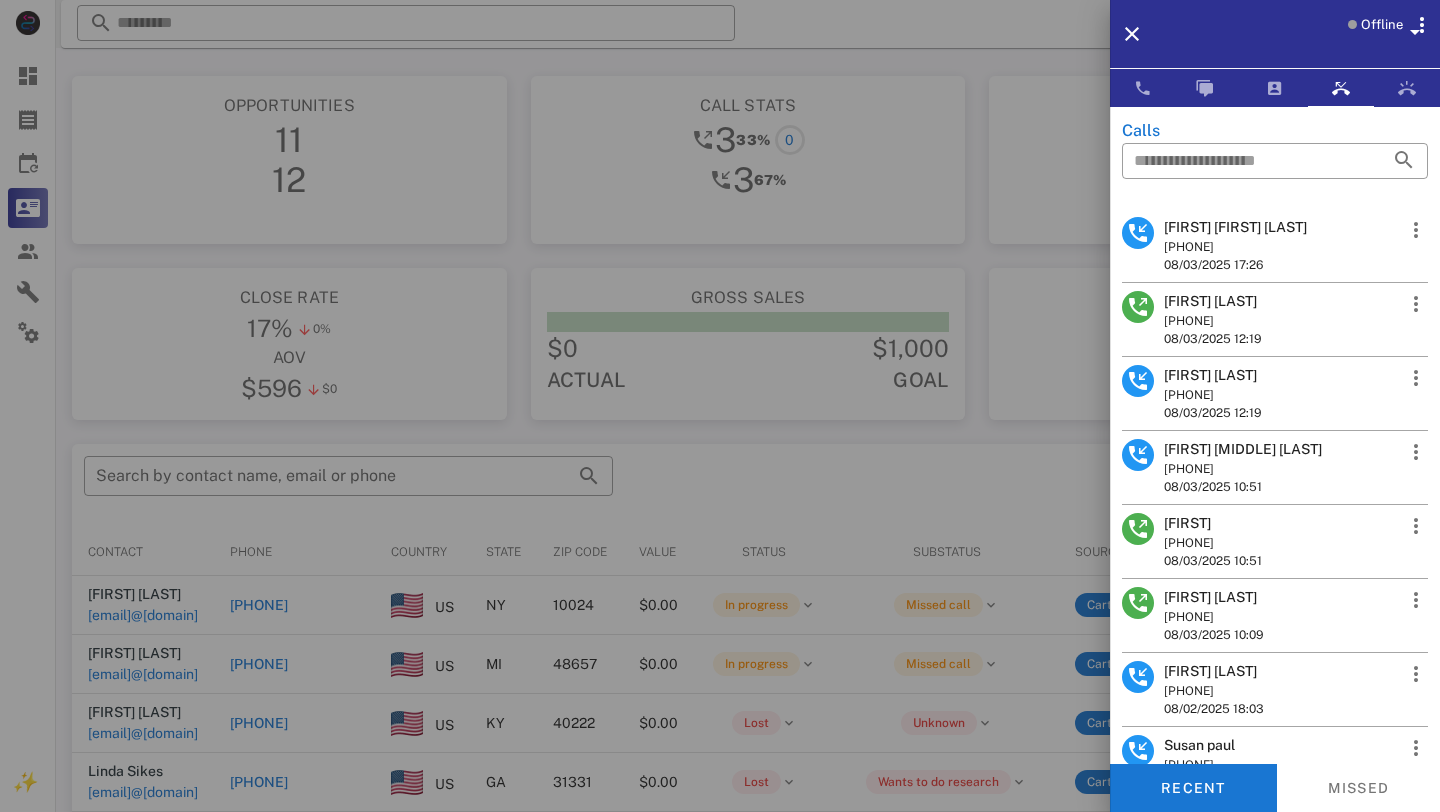 click on "[FIRST] [LAST]" at bounding box center [1213, 301] 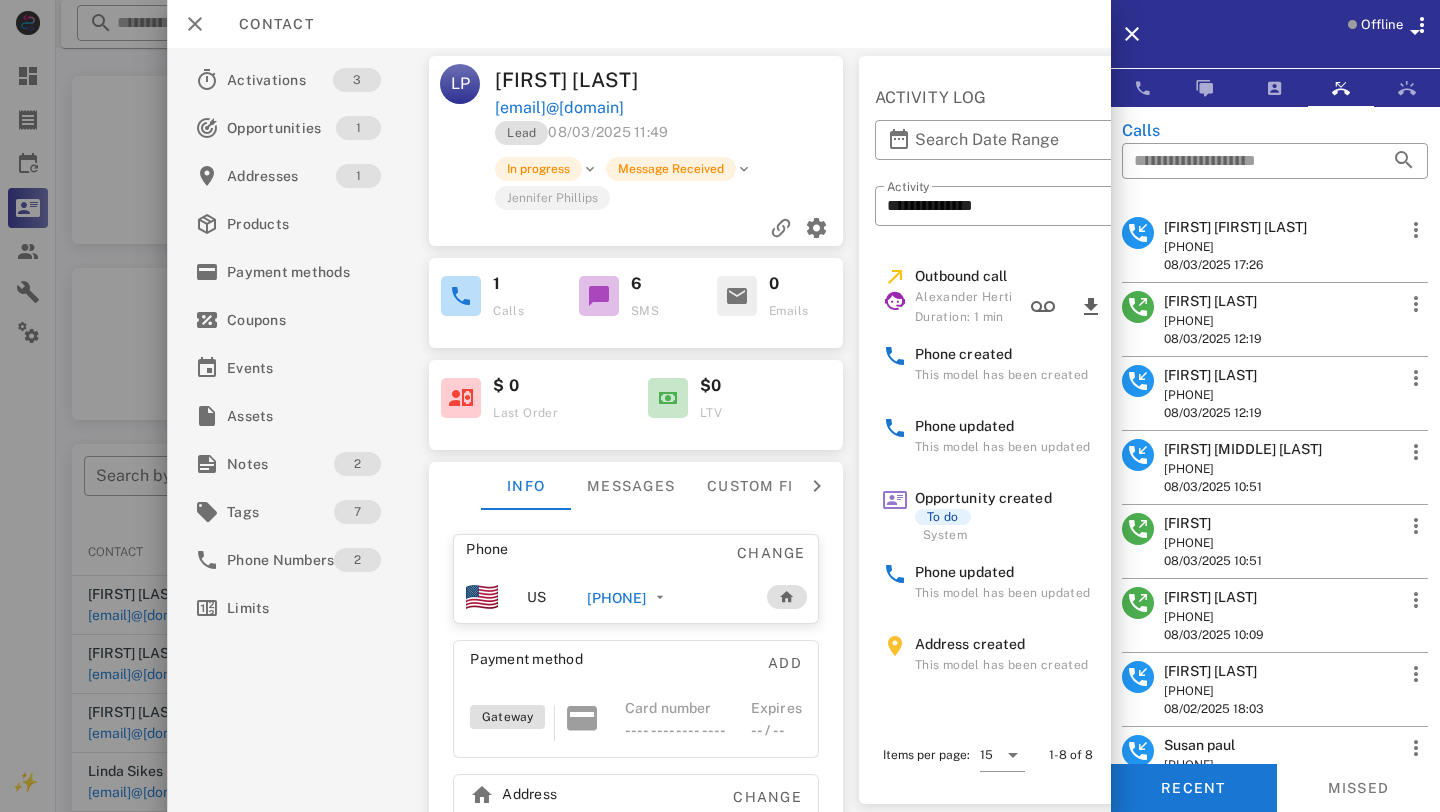 scroll, scrollTop: 164, scrollLeft: 0, axis: vertical 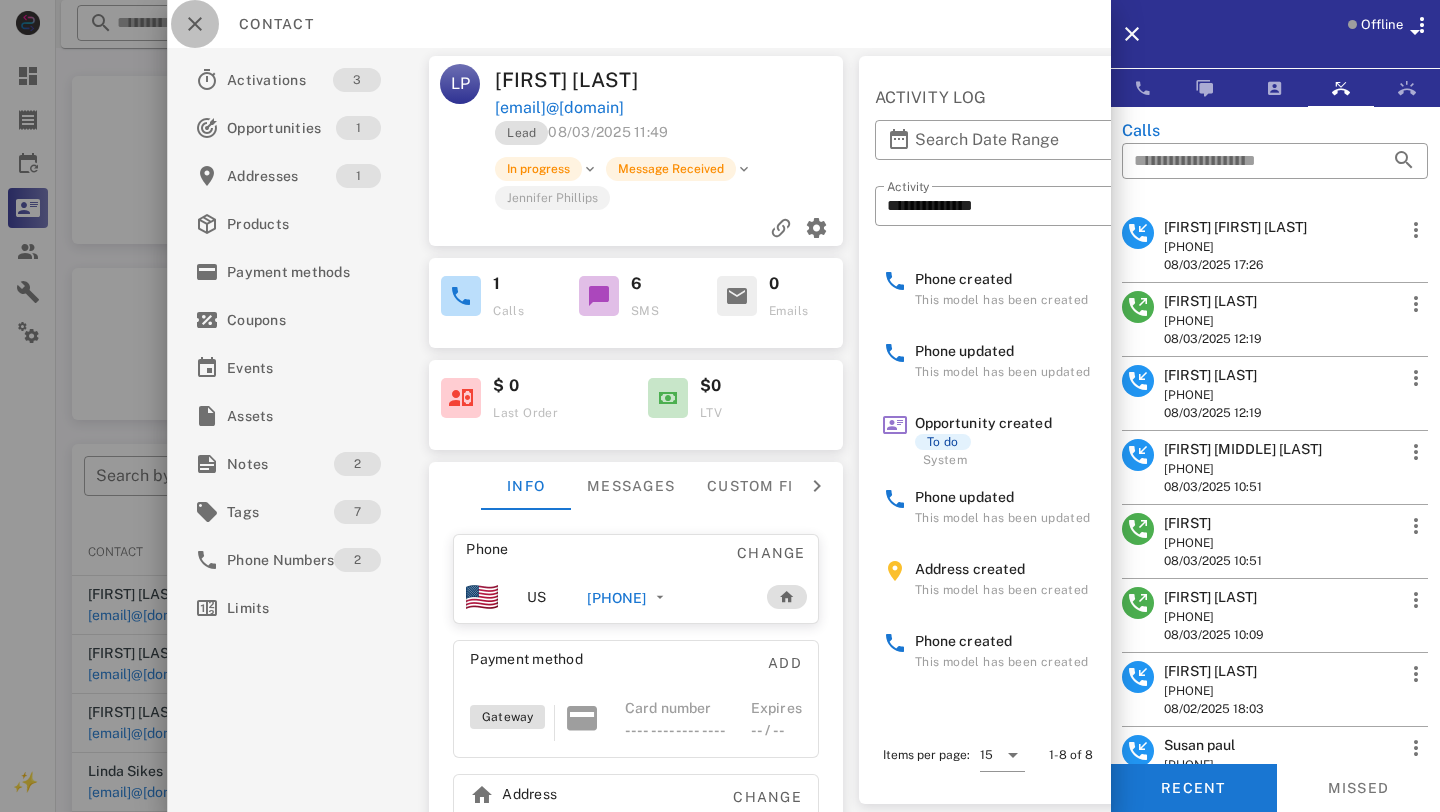 click at bounding box center (195, 24) 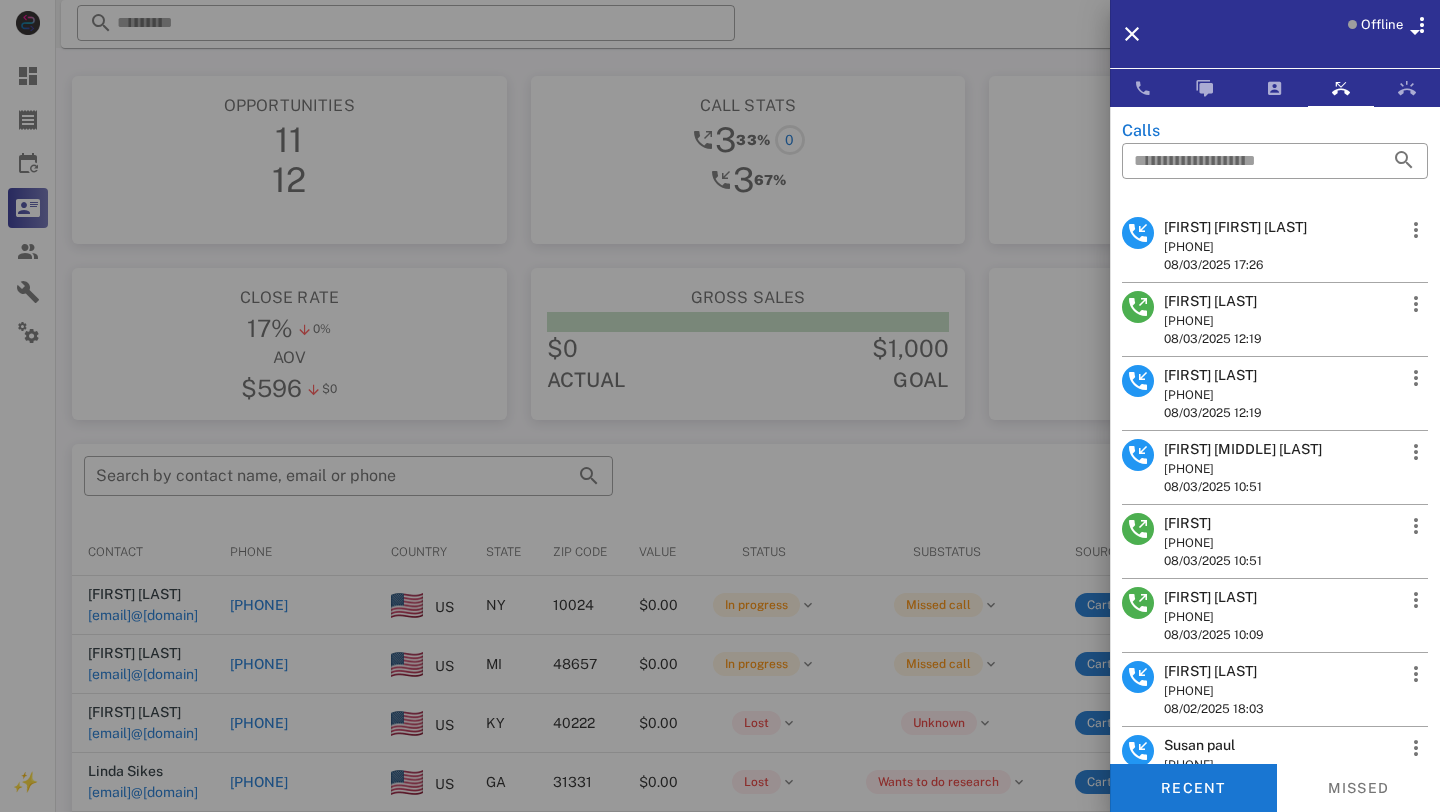 click on "[FIRST] [LAST]" at bounding box center (1213, 375) 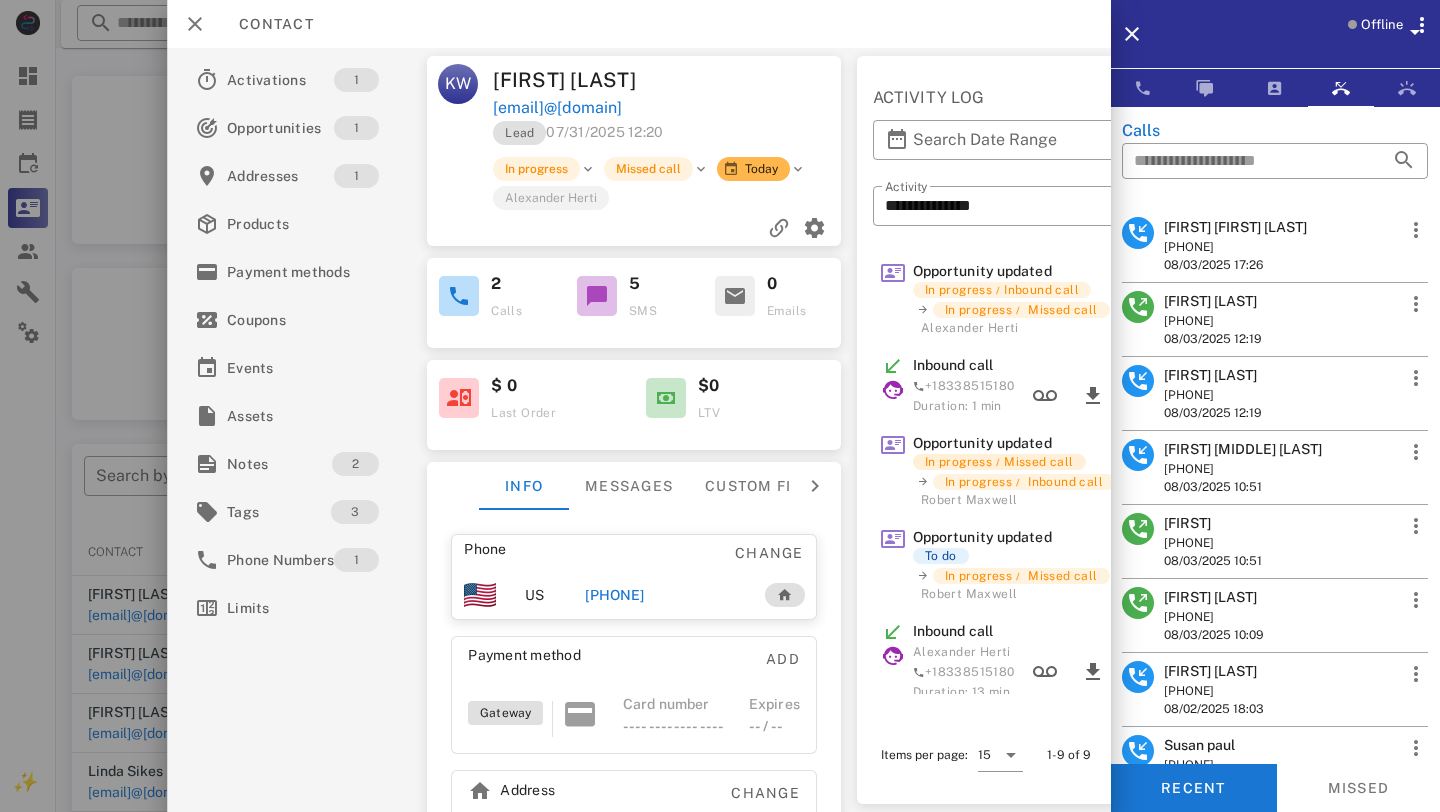scroll, scrollTop: 0, scrollLeft: 158, axis: horizontal 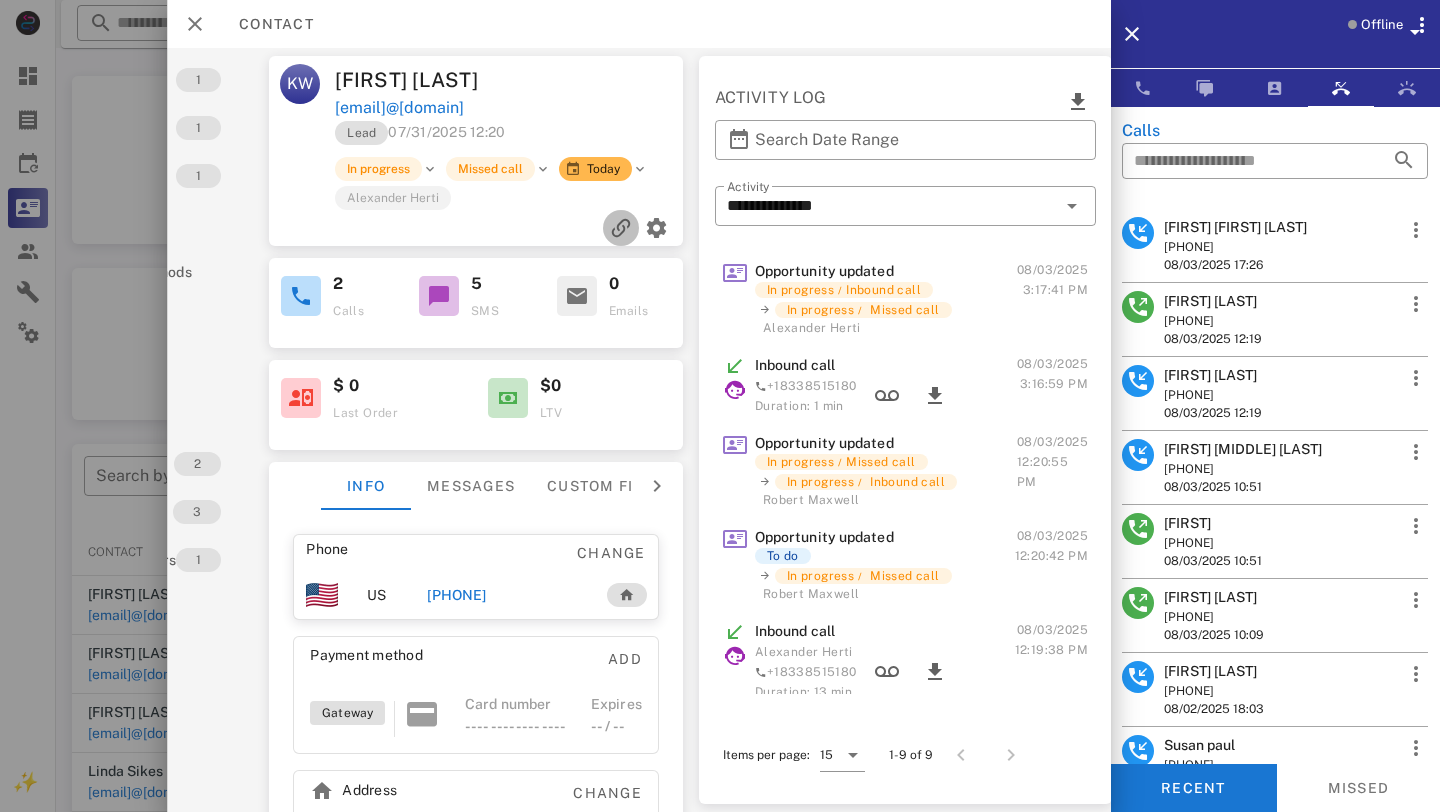 click at bounding box center [620, 228] 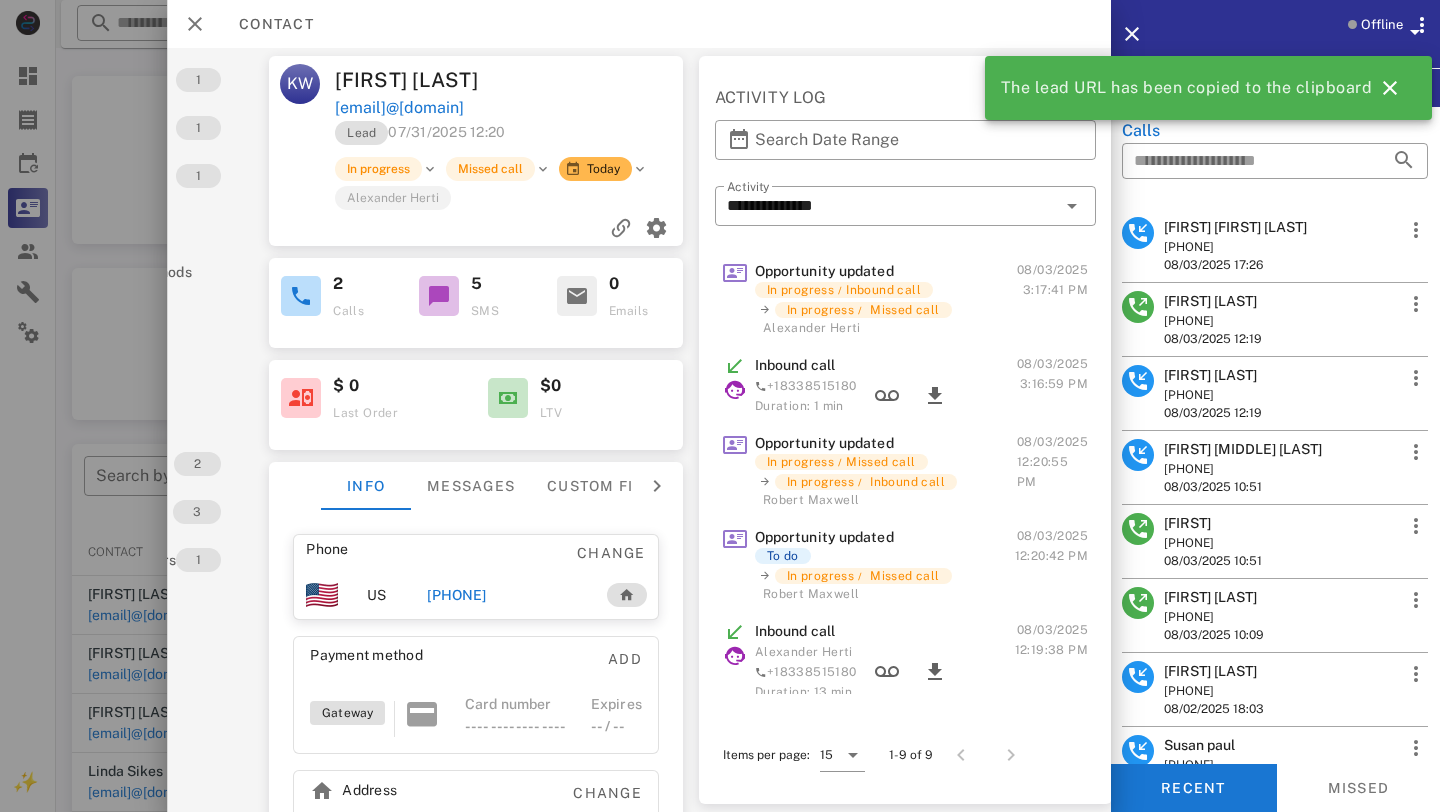 click on "[FIRST] [MIDDLE] [LAST]" at bounding box center (1243, 449) 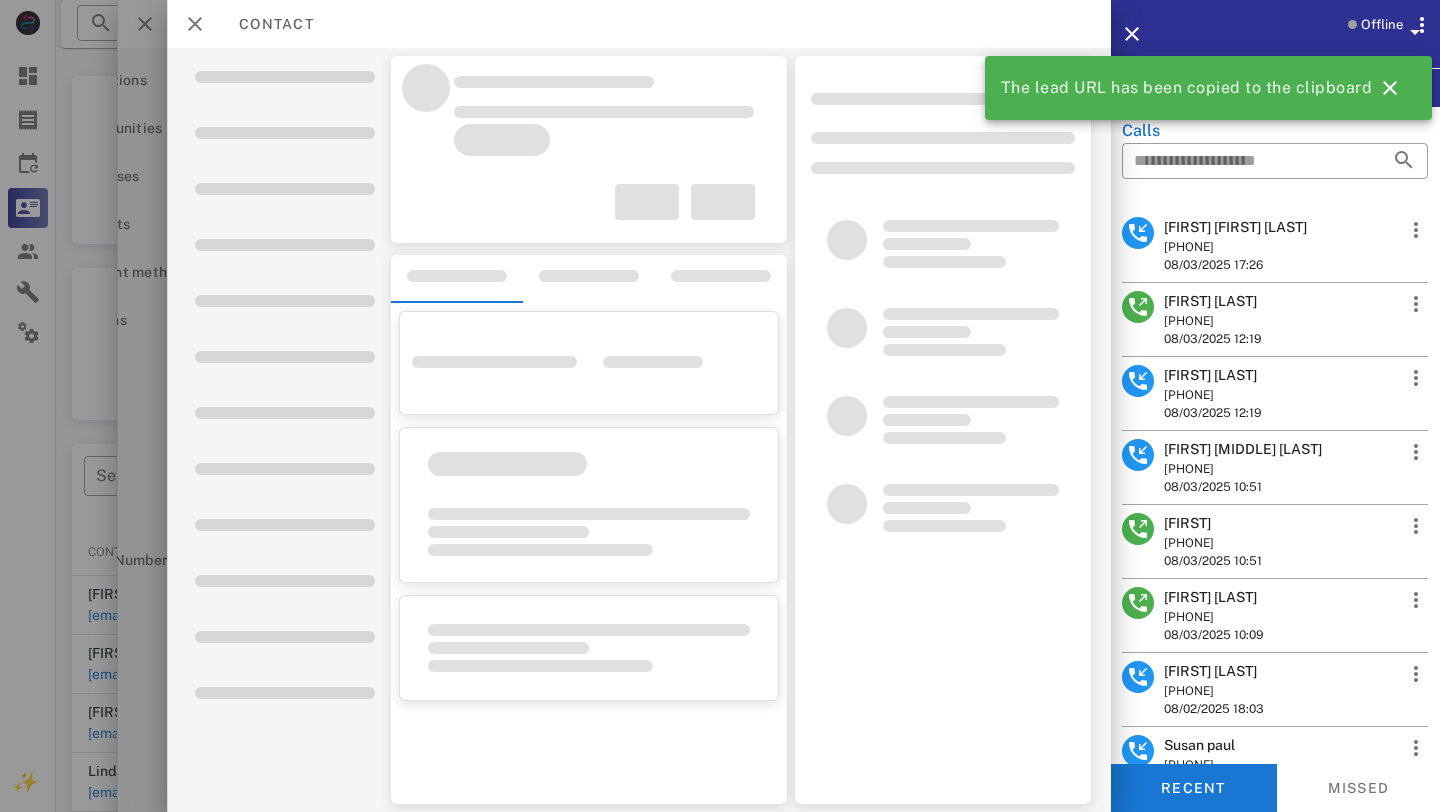 scroll, scrollTop: 0, scrollLeft: 108, axis: horizontal 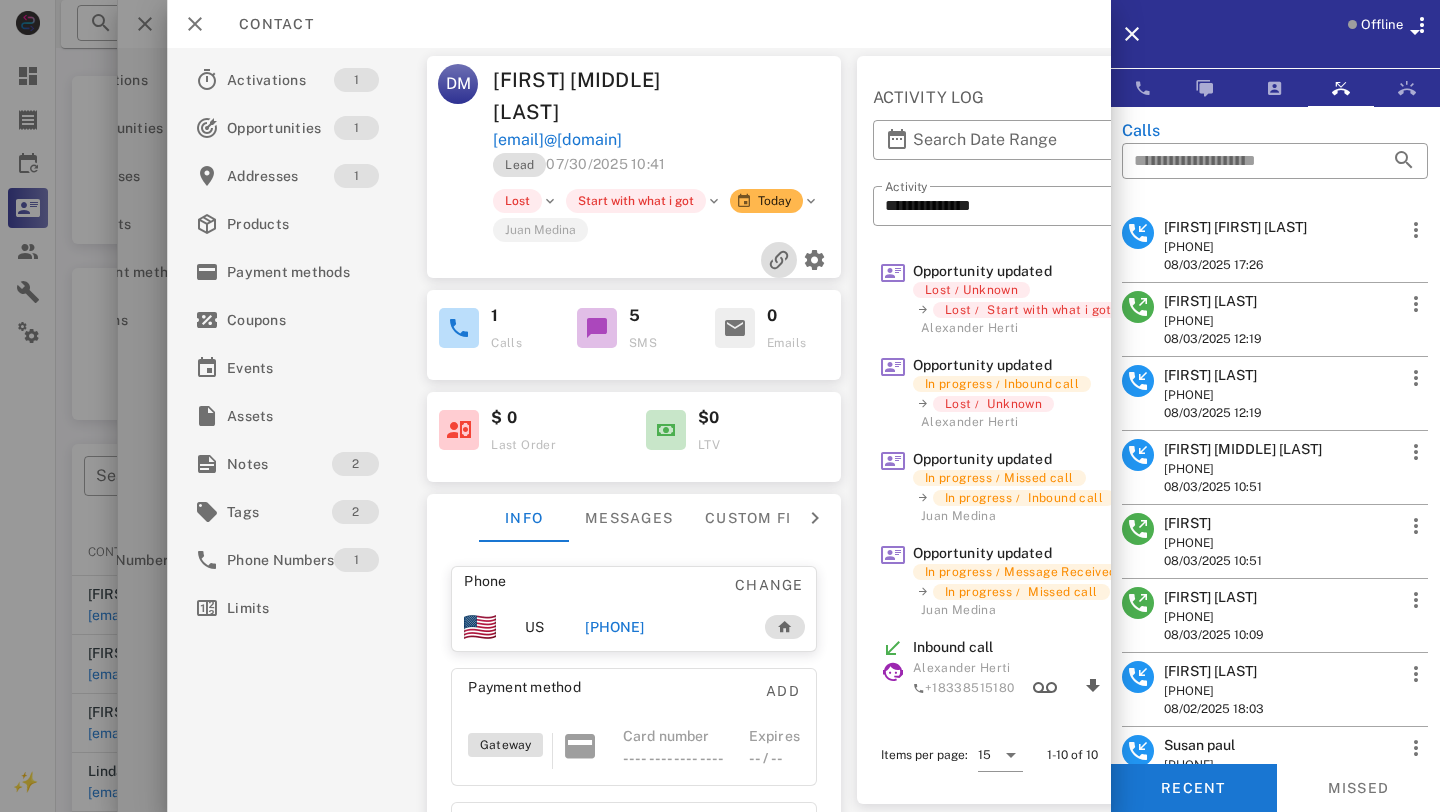 click at bounding box center [778, 260] 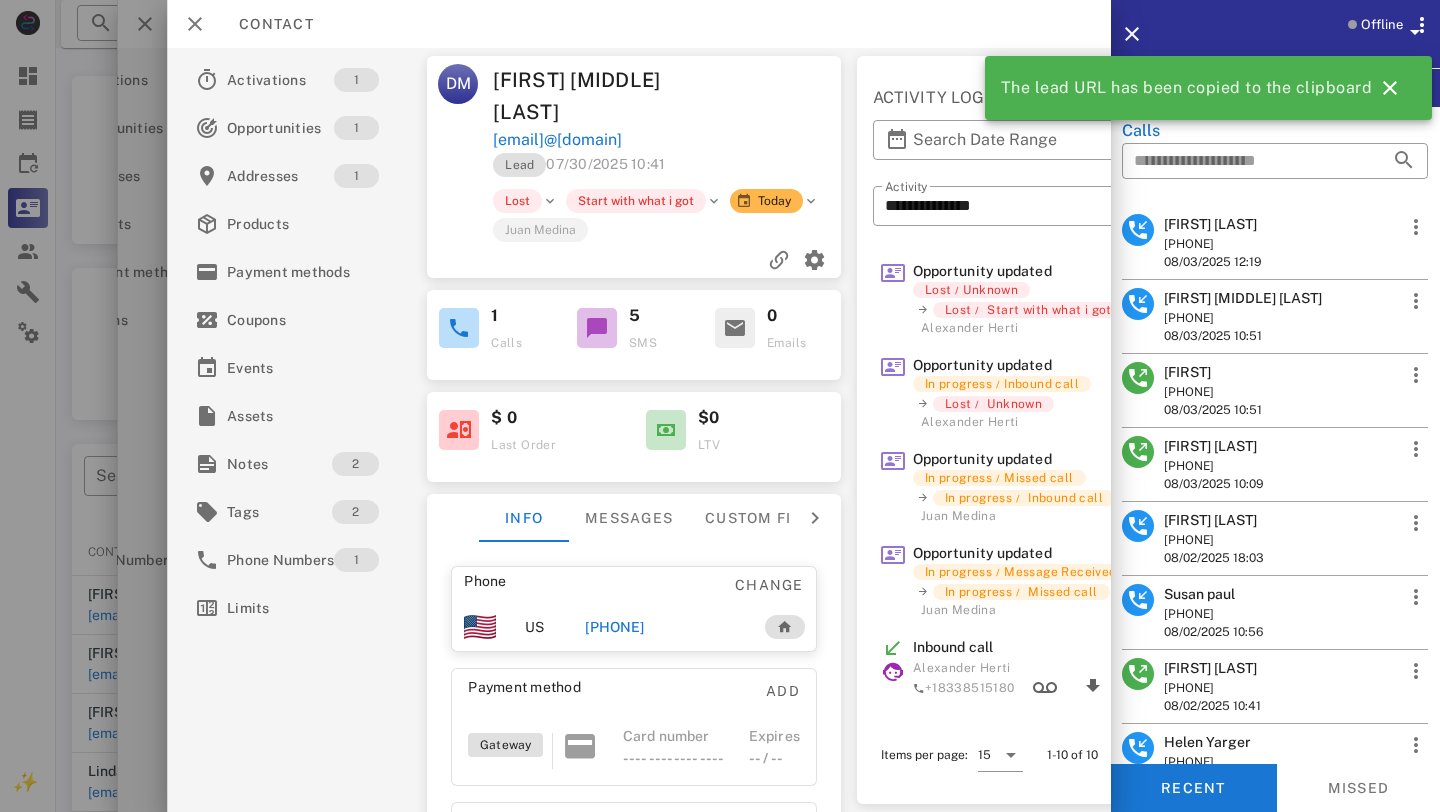 scroll, scrollTop: 155, scrollLeft: 0, axis: vertical 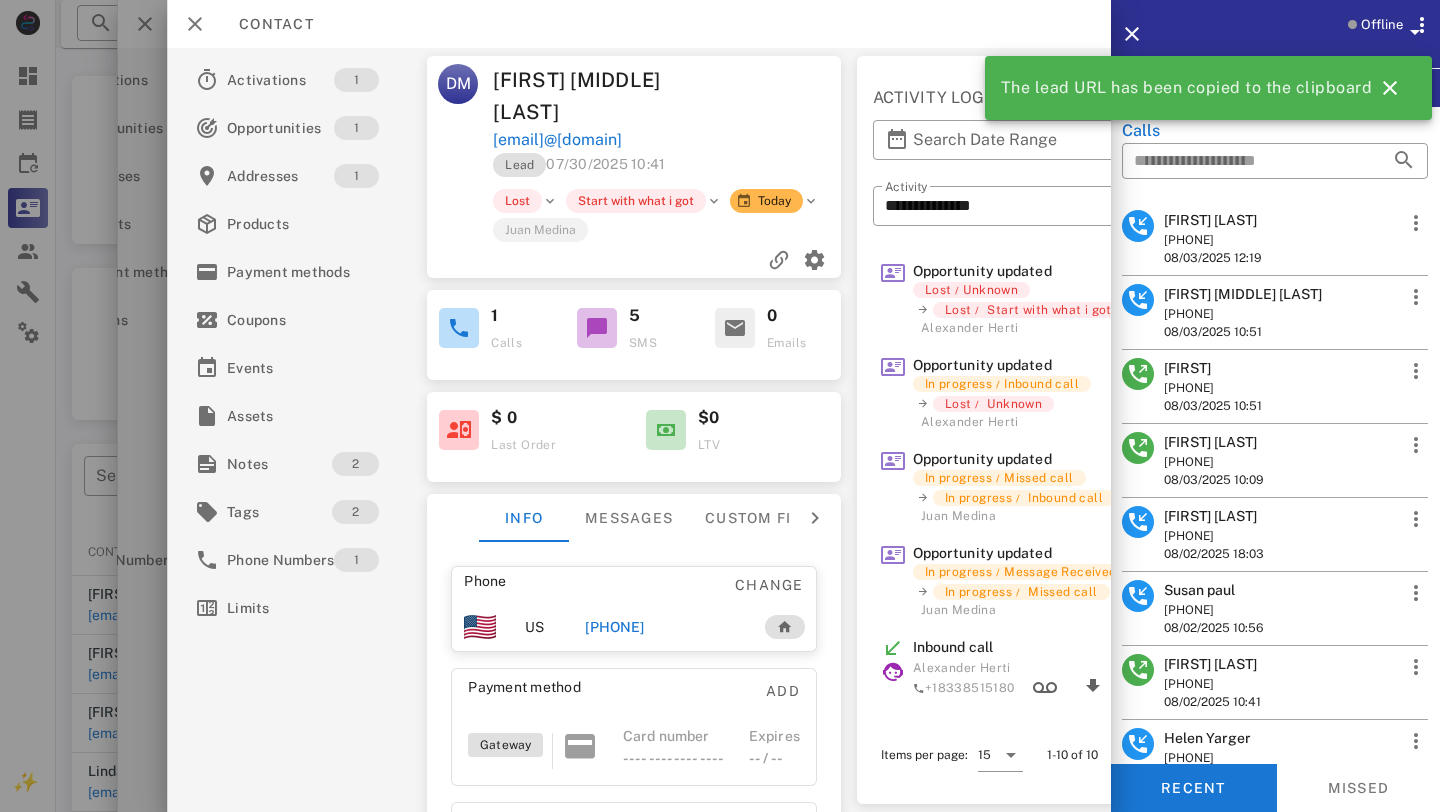 click on "[FIRST] [LAST]" at bounding box center (1214, 516) 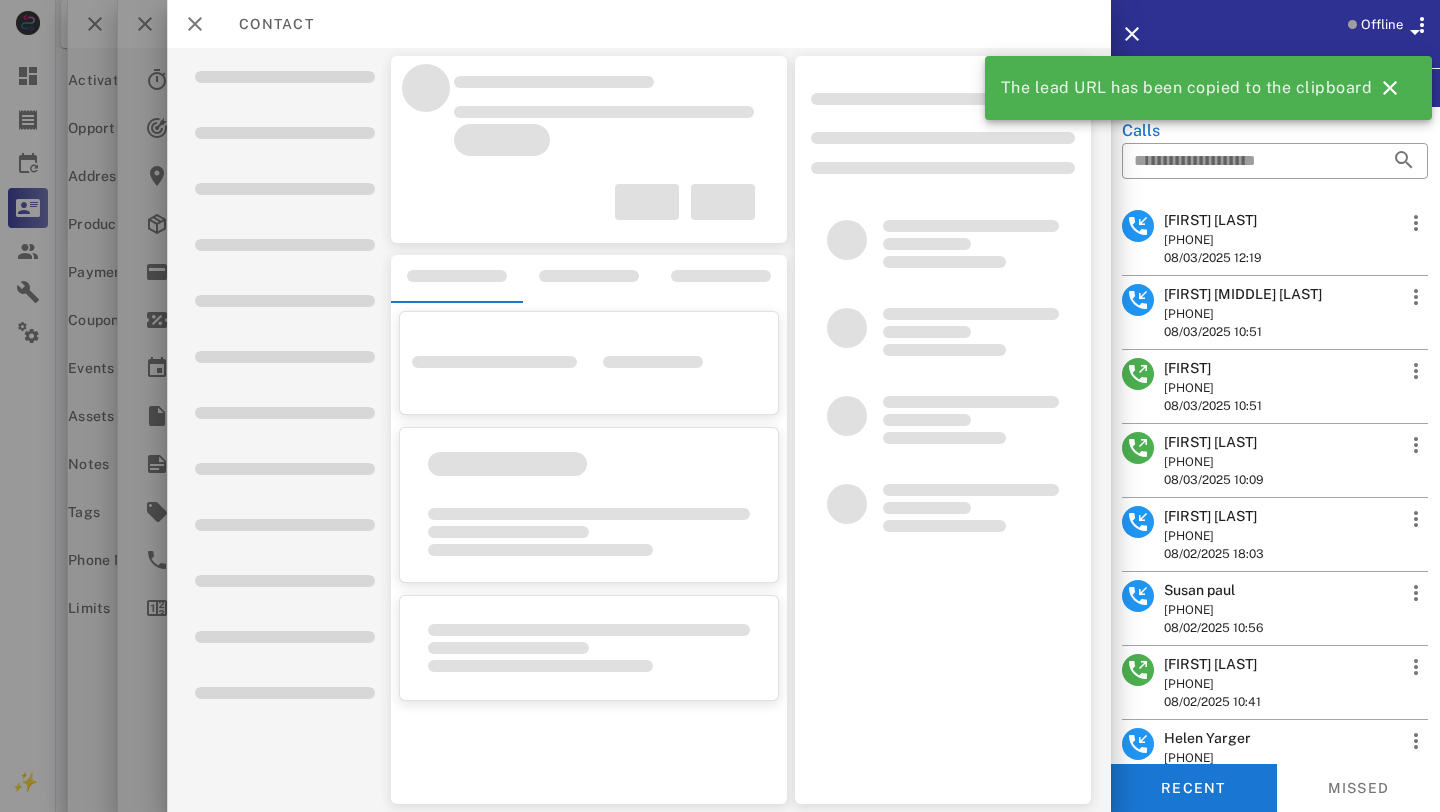 scroll, scrollTop: 0, scrollLeft: 58, axis: horizontal 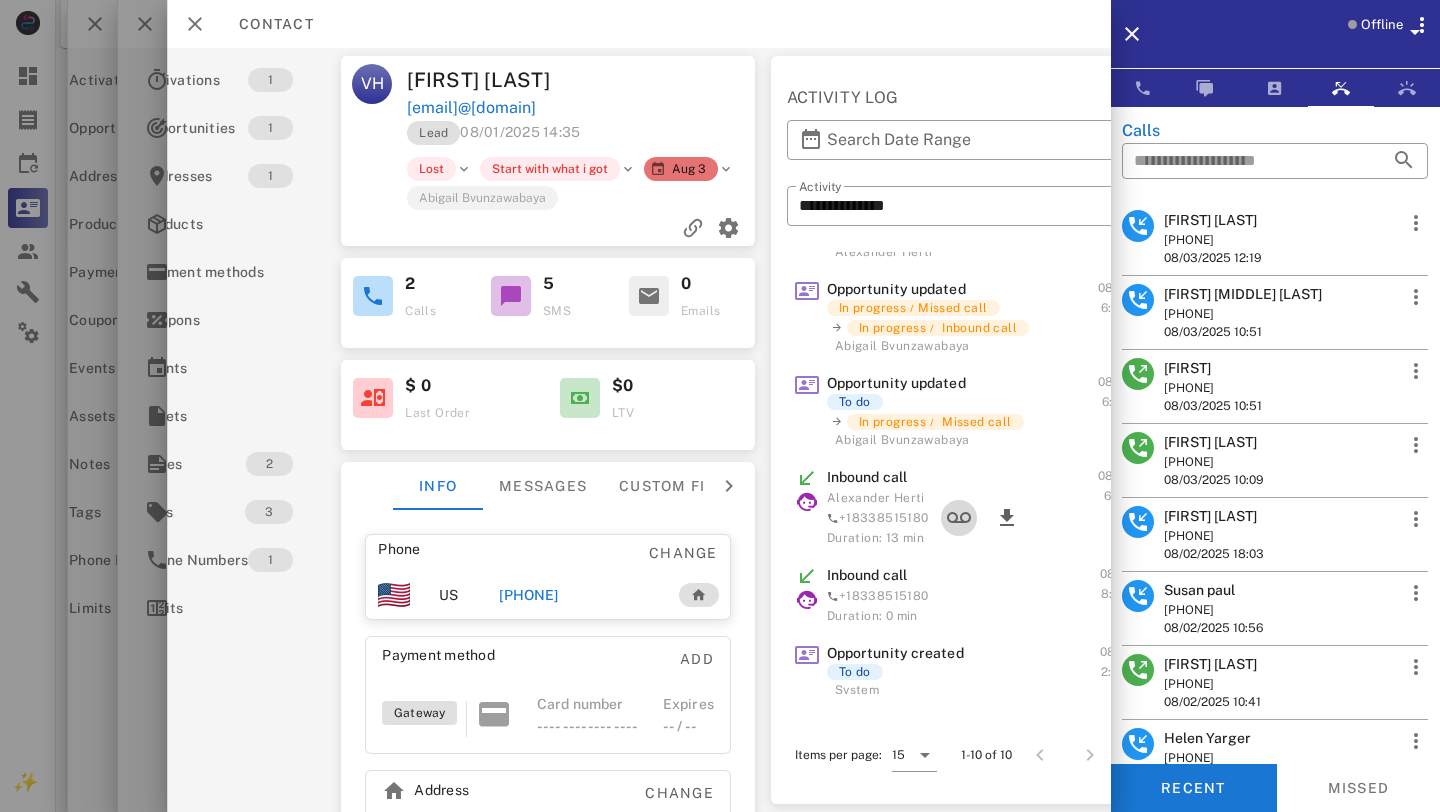 click at bounding box center (958, 518) 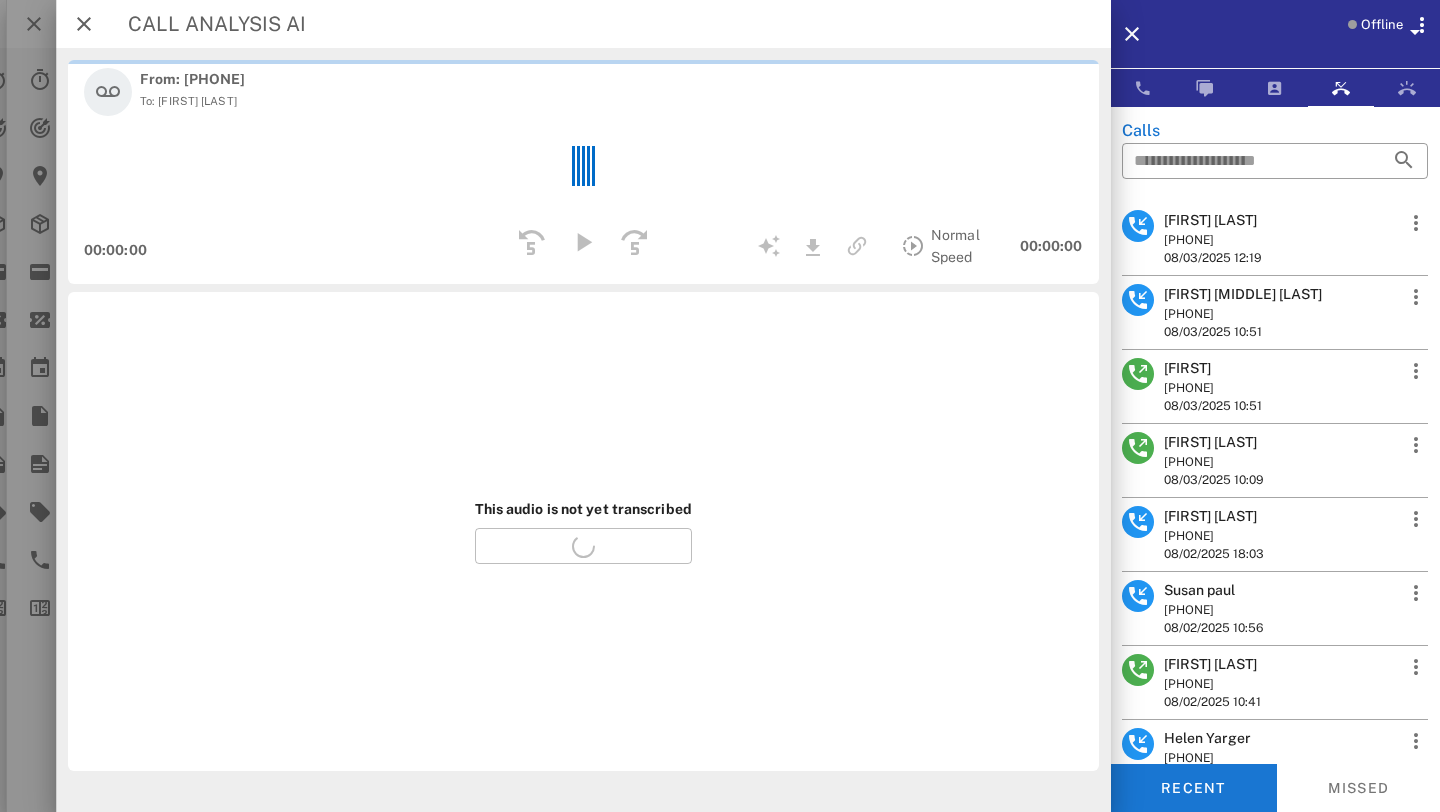 scroll, scrollTop: 0, scrollLeft: 0, axis: both 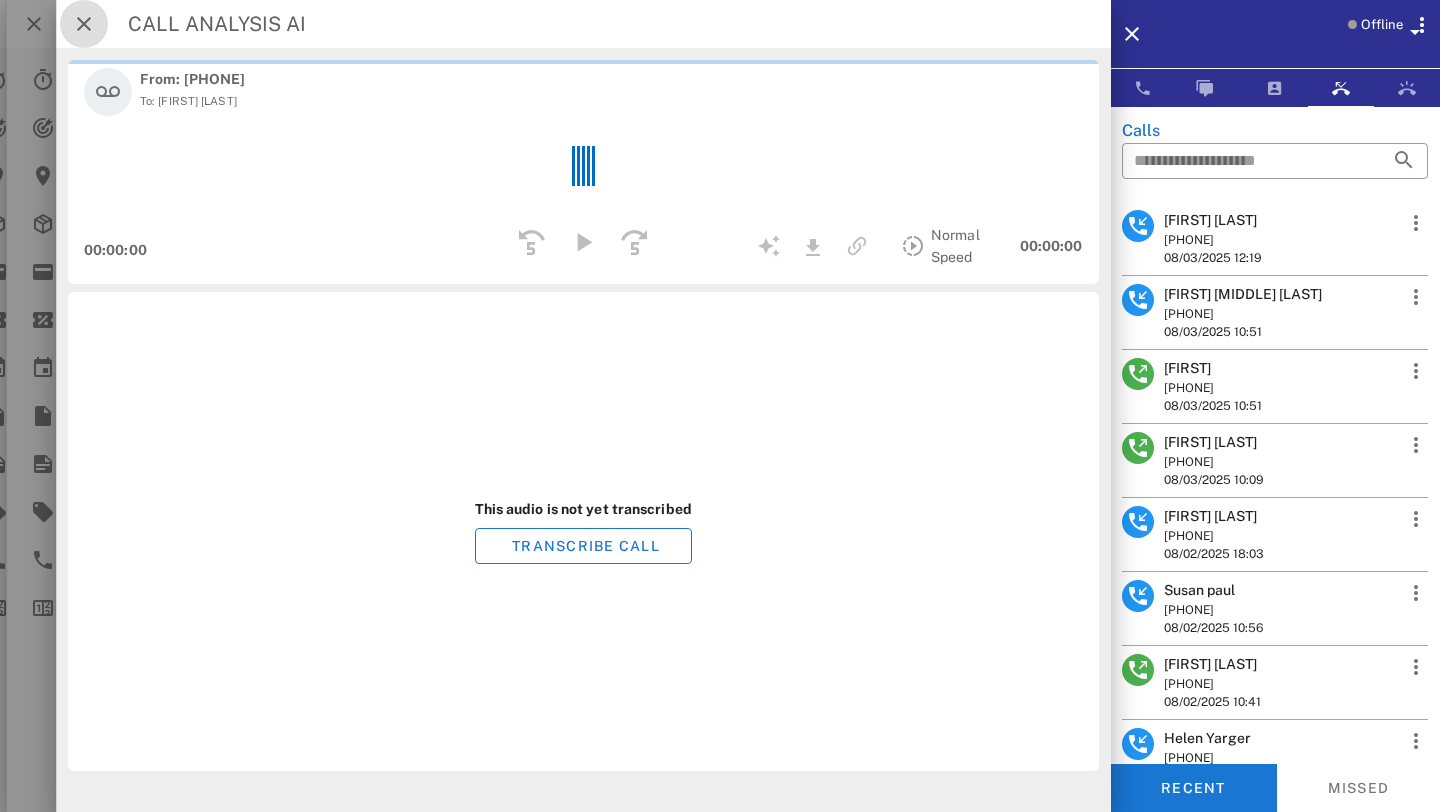 click at bounding box center (84, 24) 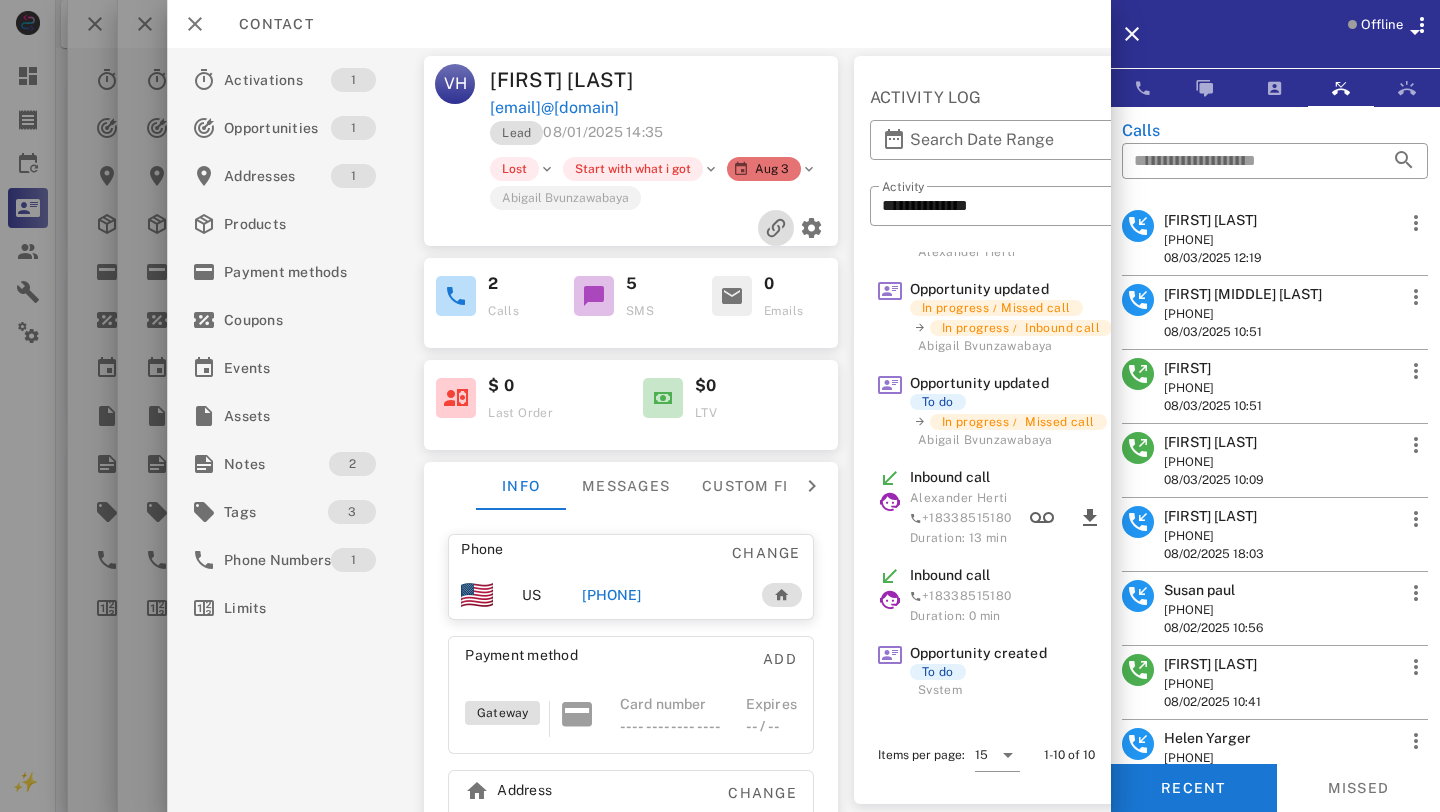 click at bounding box center (775, 228) 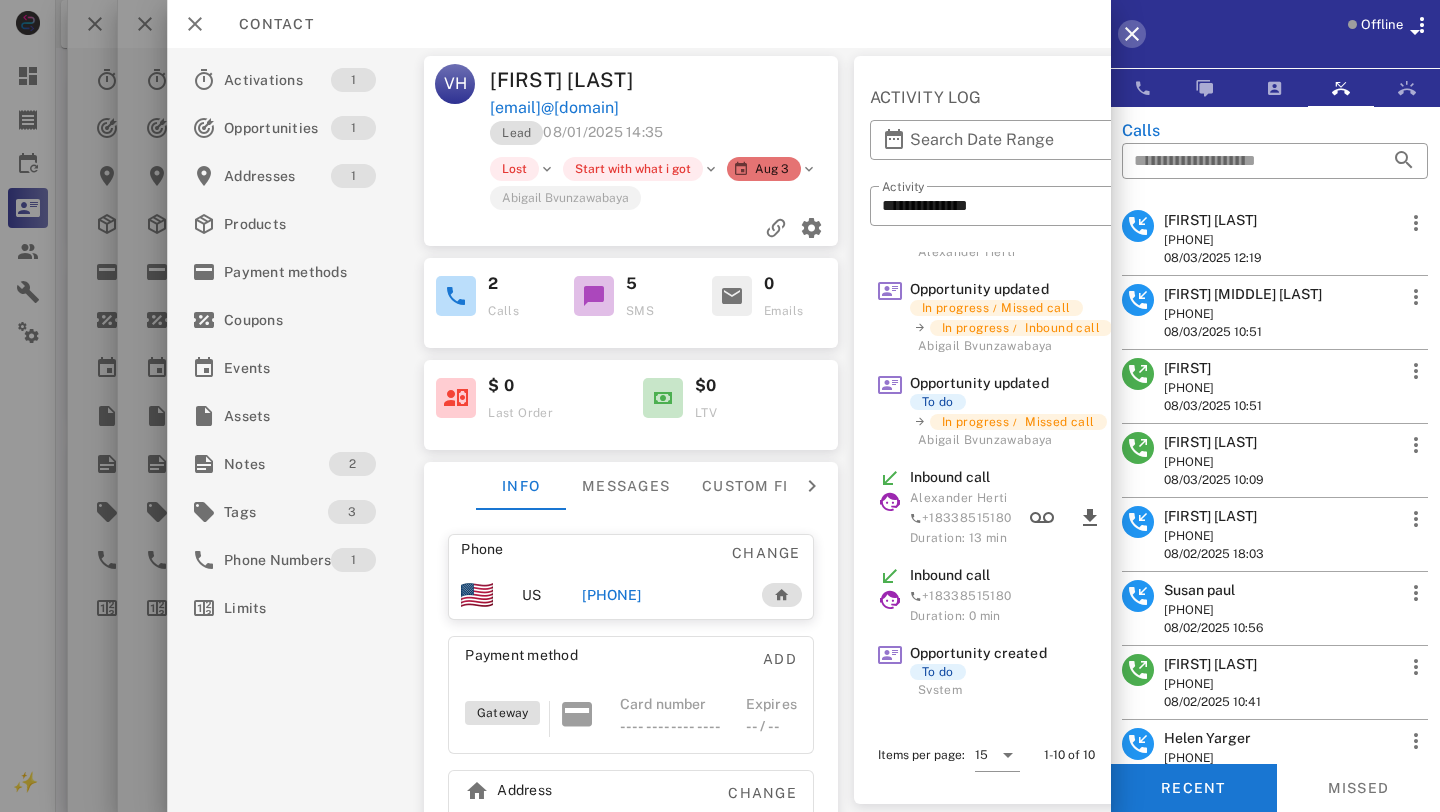 click at bounding box center [1132, 34] 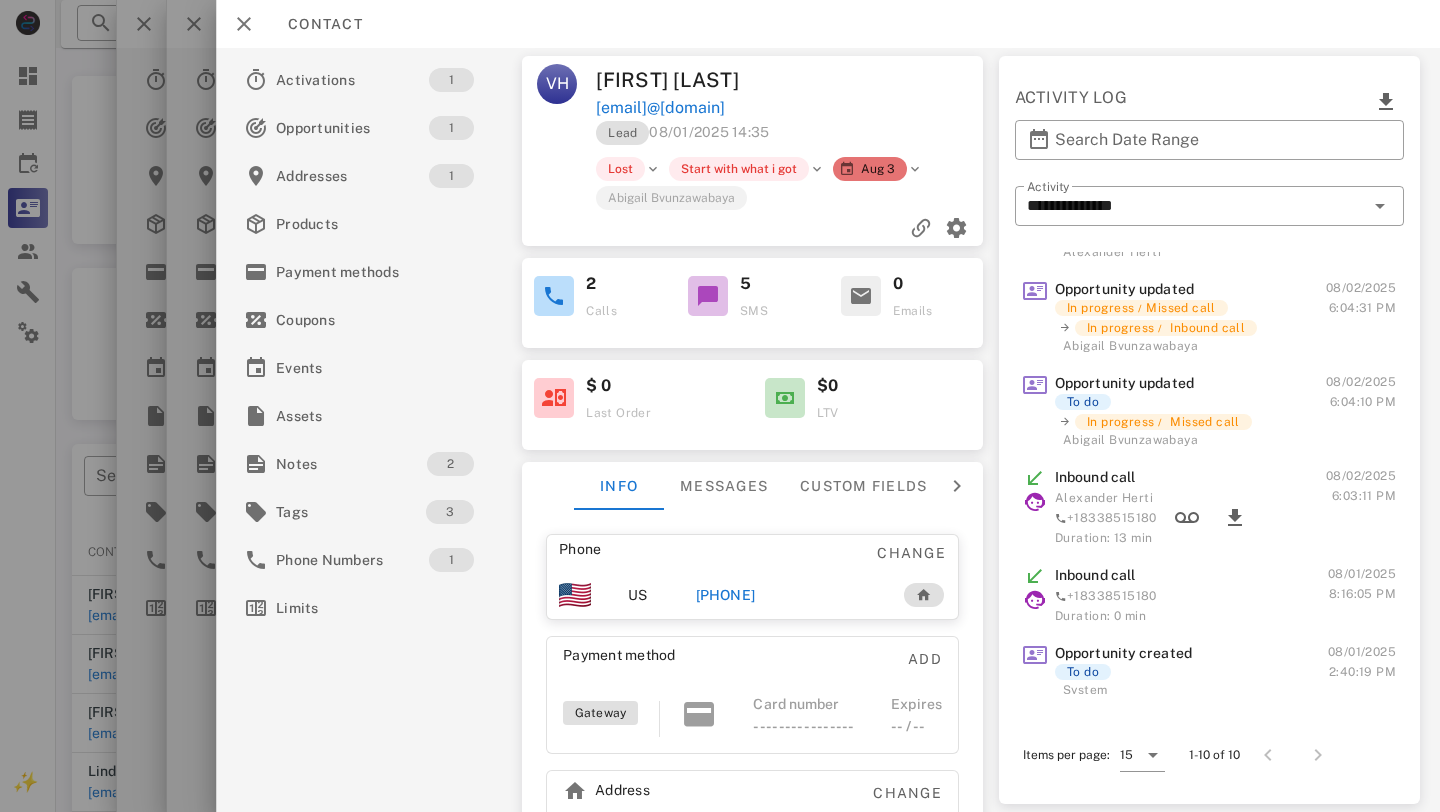 scroll, scrollTop: 0, scrollLeft: 0, axis: both 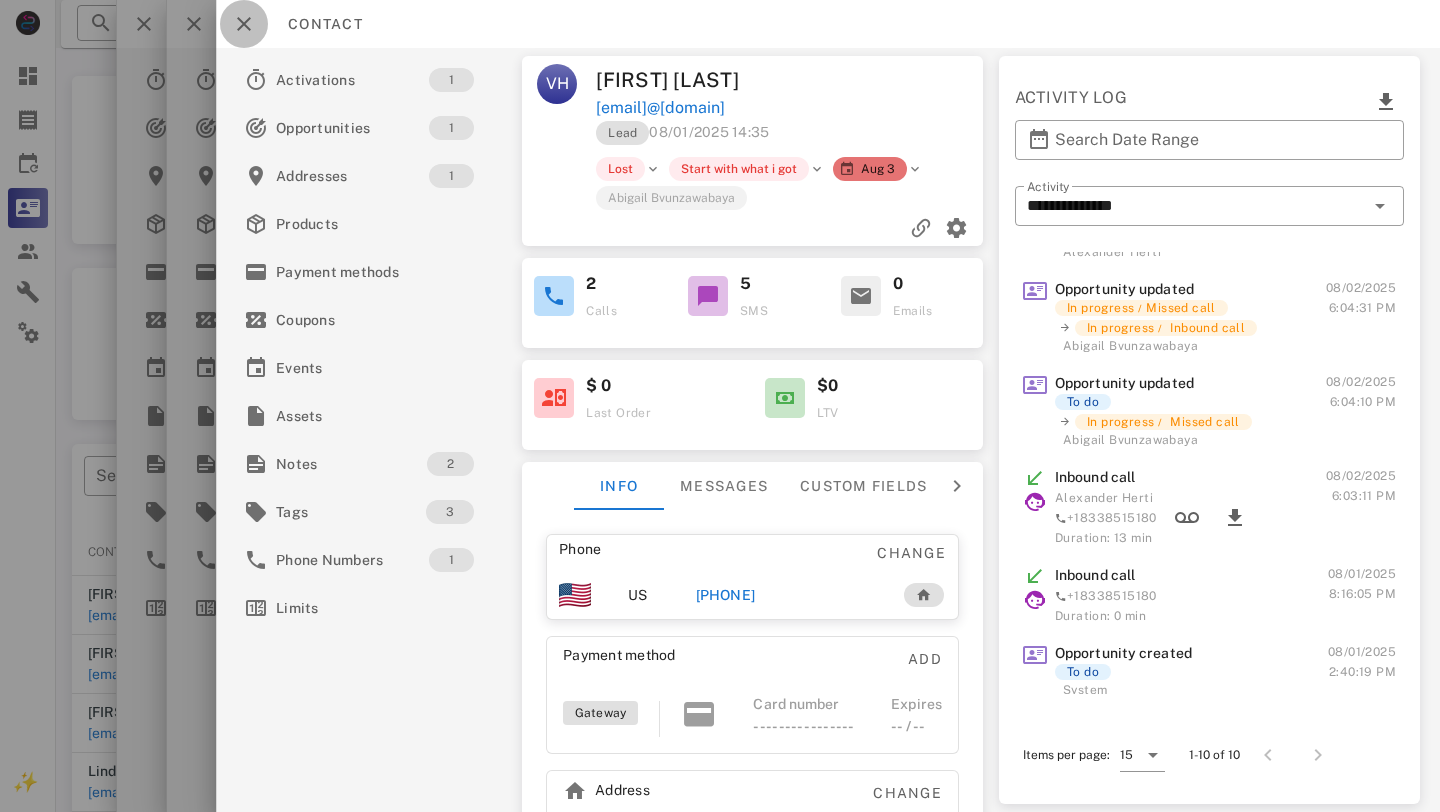 click at bounding box center (244, 24) 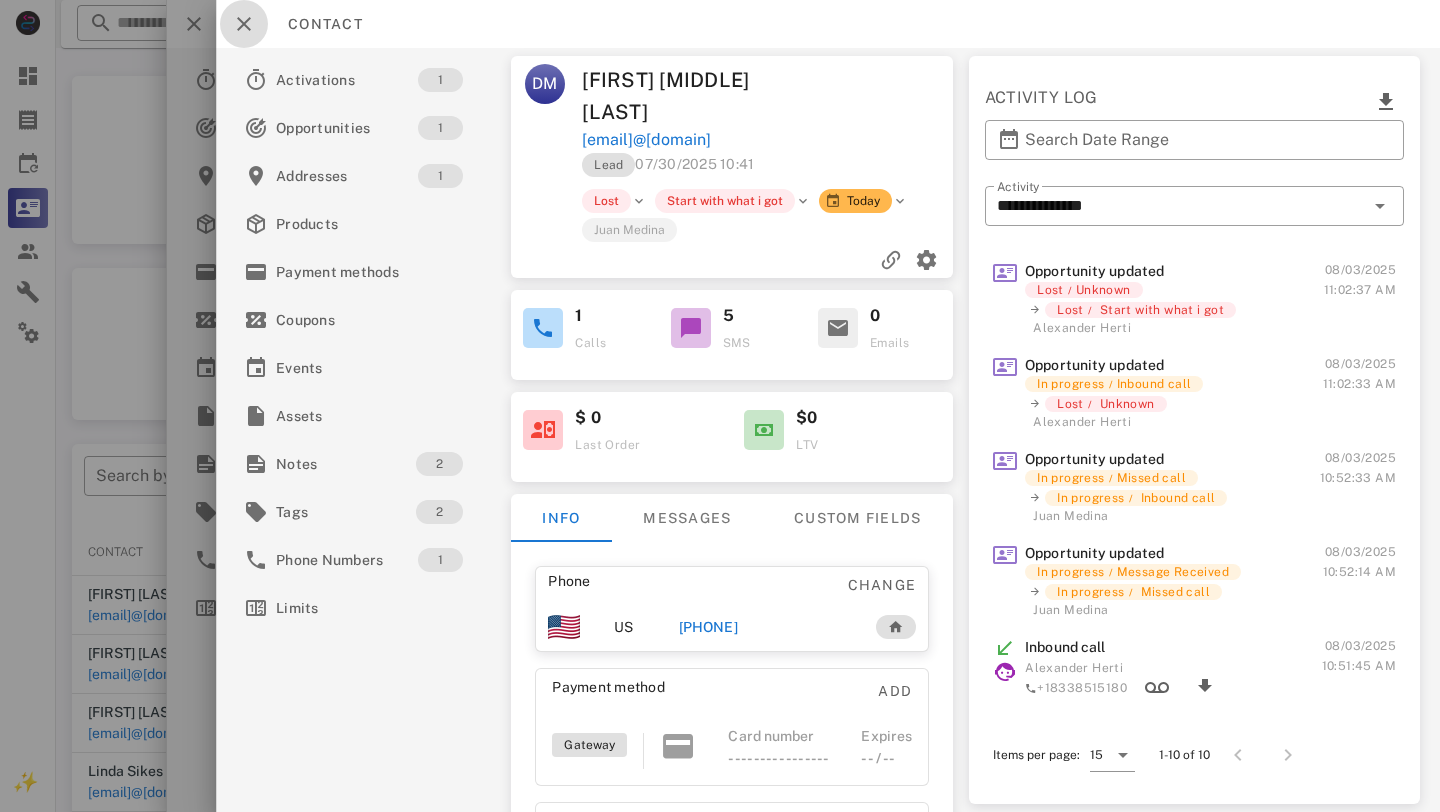 click at bounding box center (244, 24) 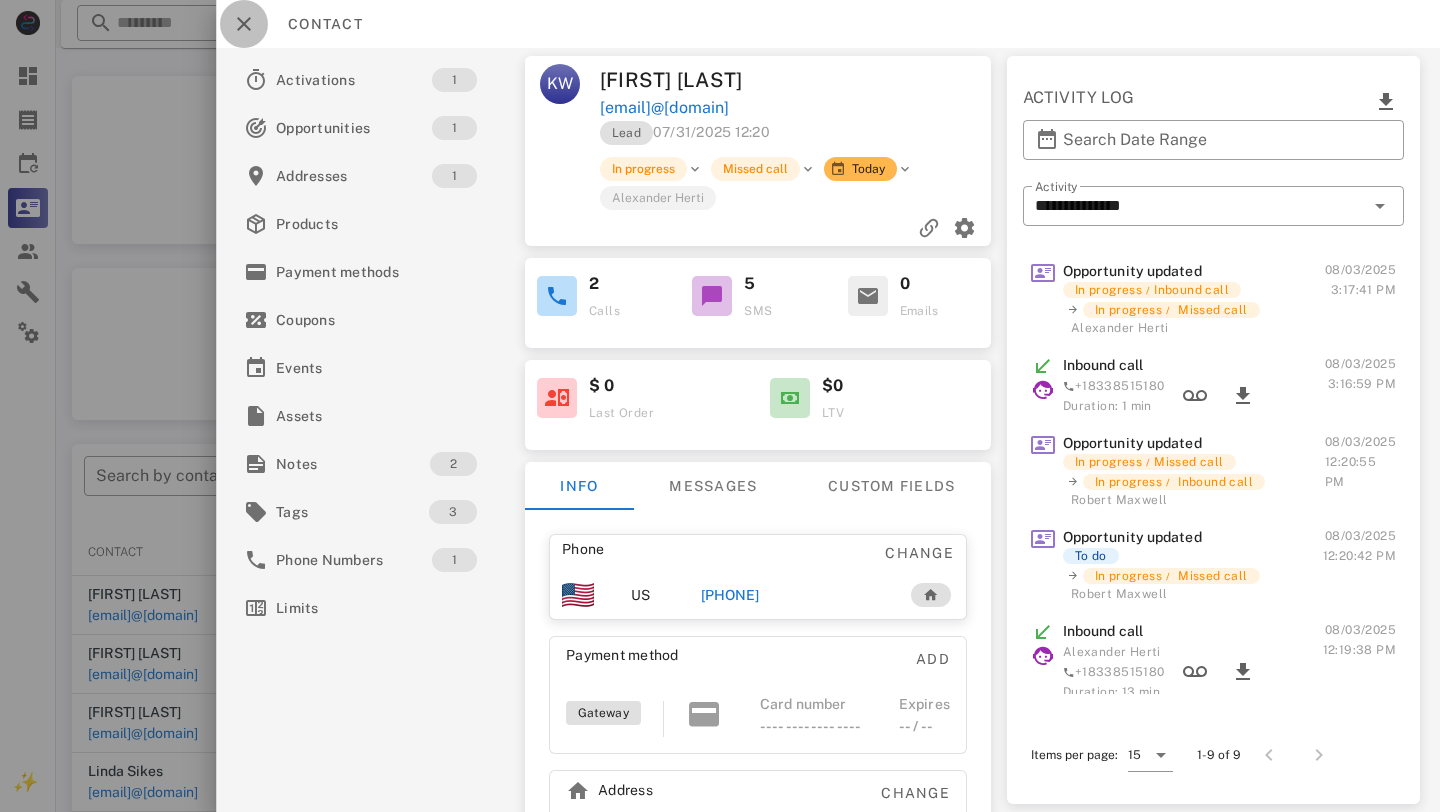 click at bounding box center [244, 24] 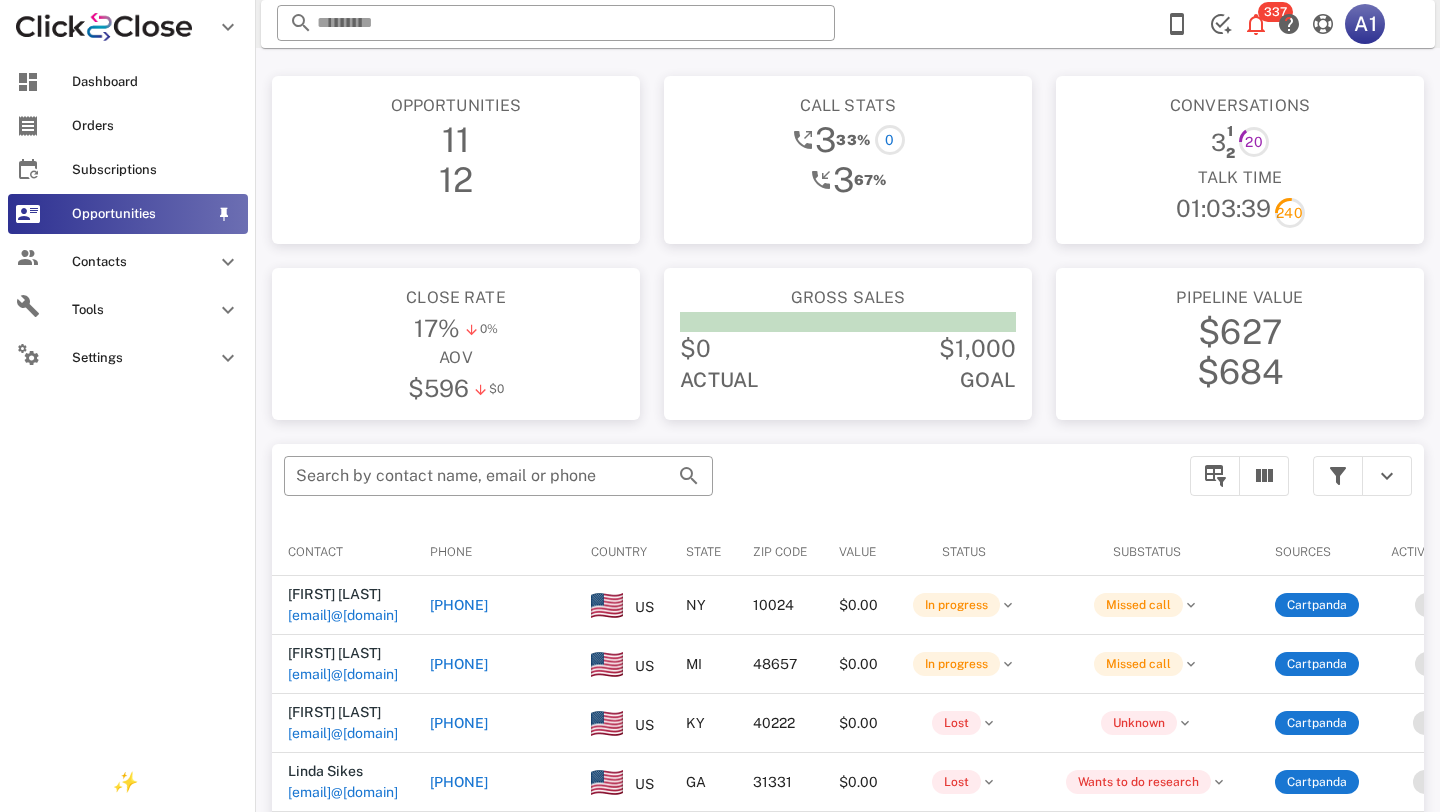 click on "Opportunities" at bounding box center (140, 214) 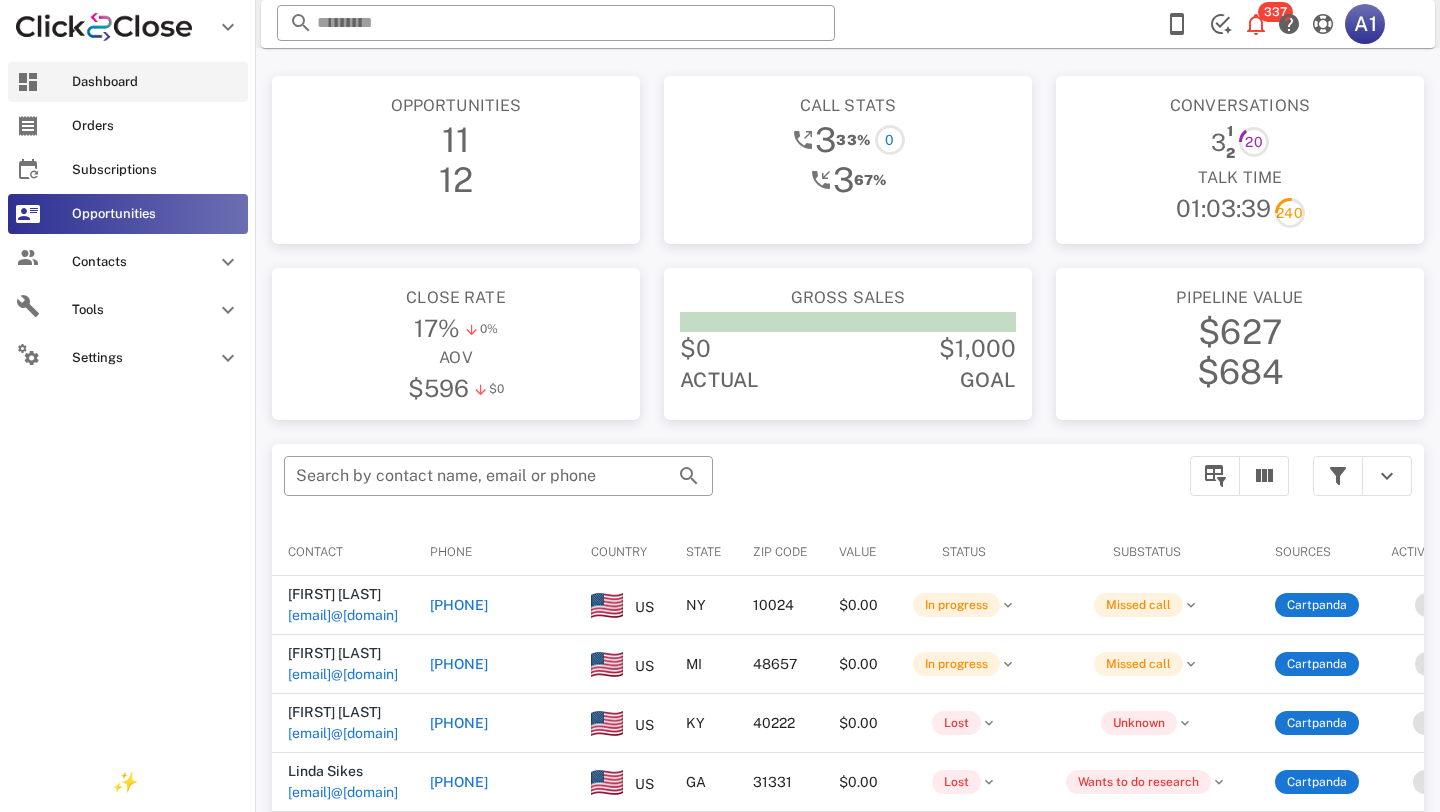 click on "Dashboard" at bounding box center (128, 82) 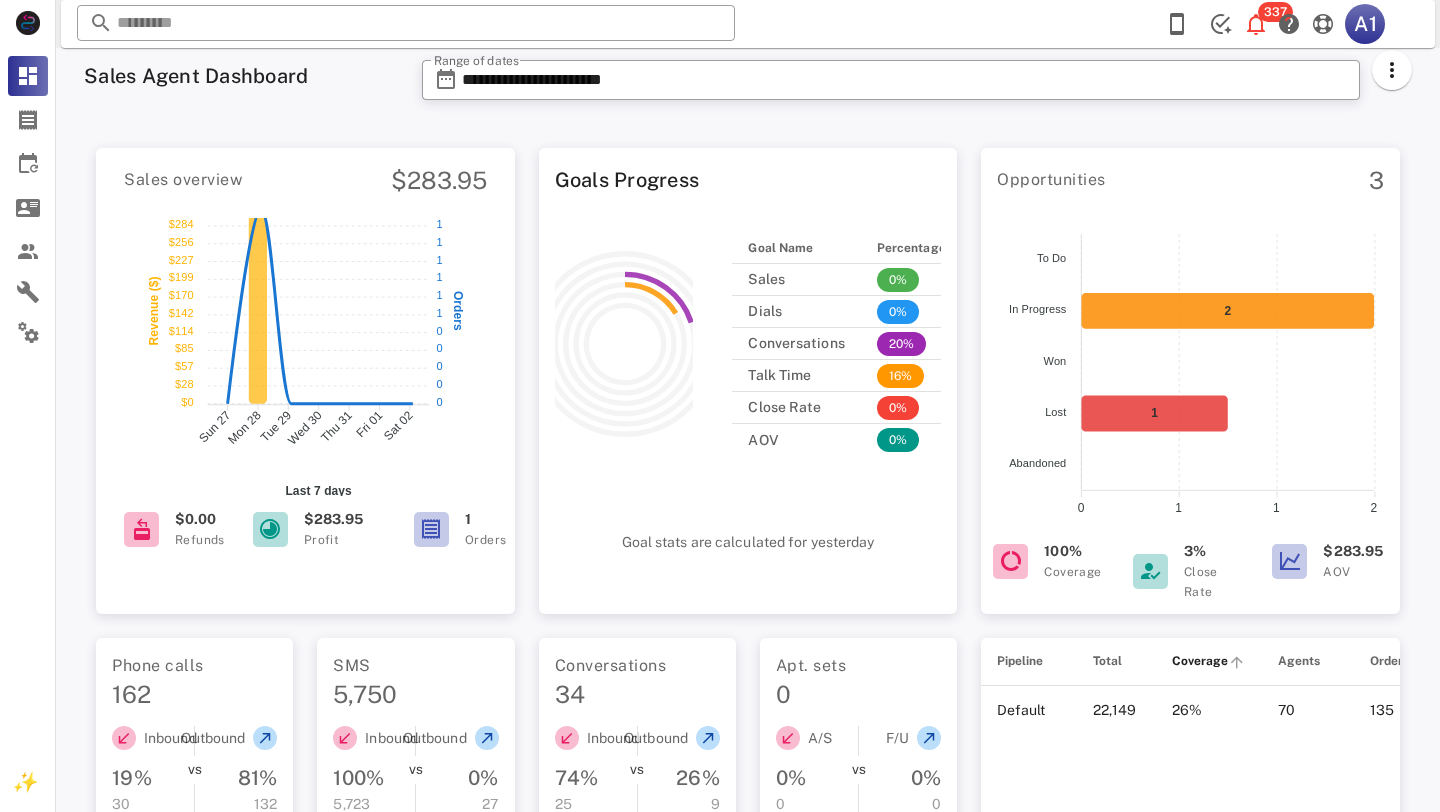 scroll, scrollTop: 15, scrollLeft: 0, axis: vertical 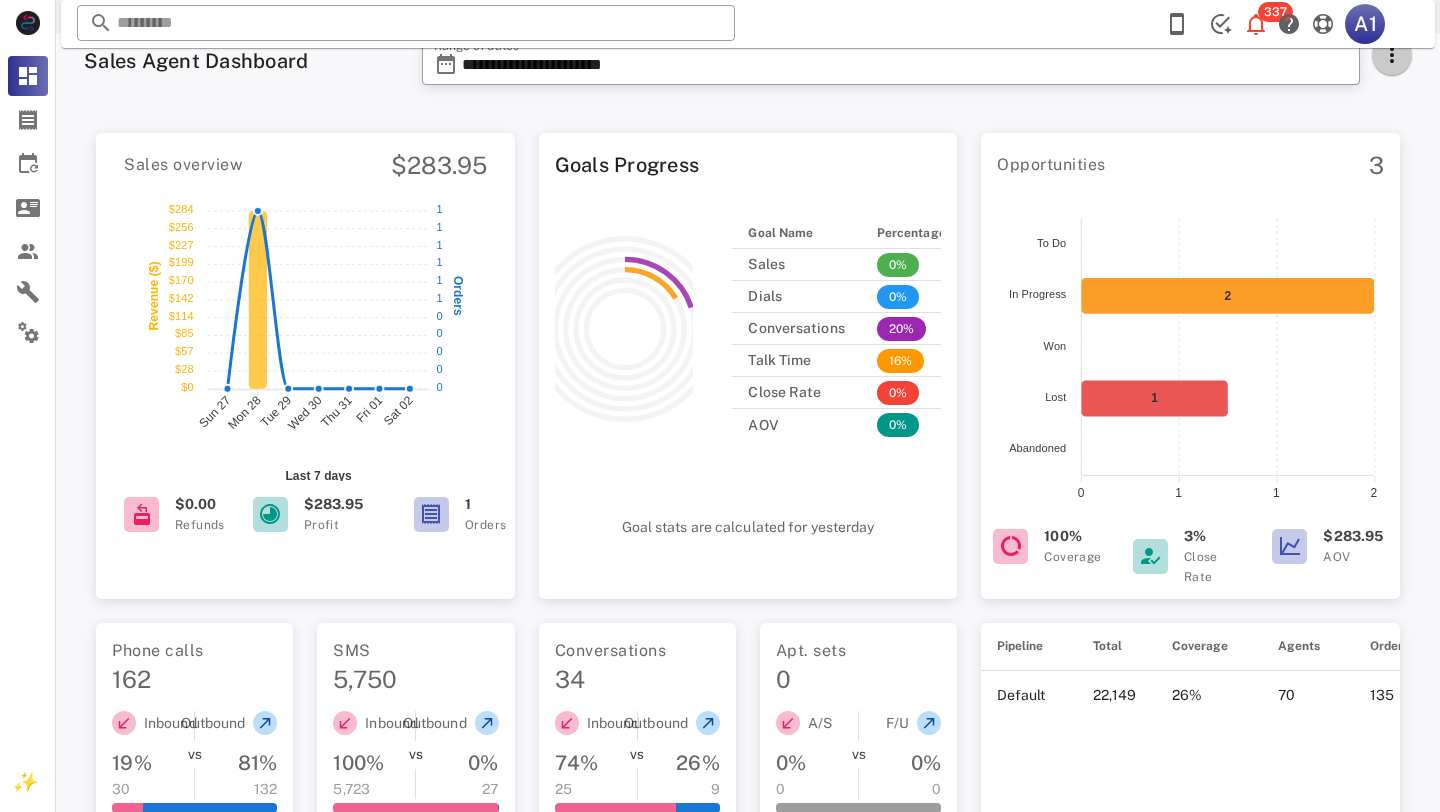 click at bounding box center [1392, 55] 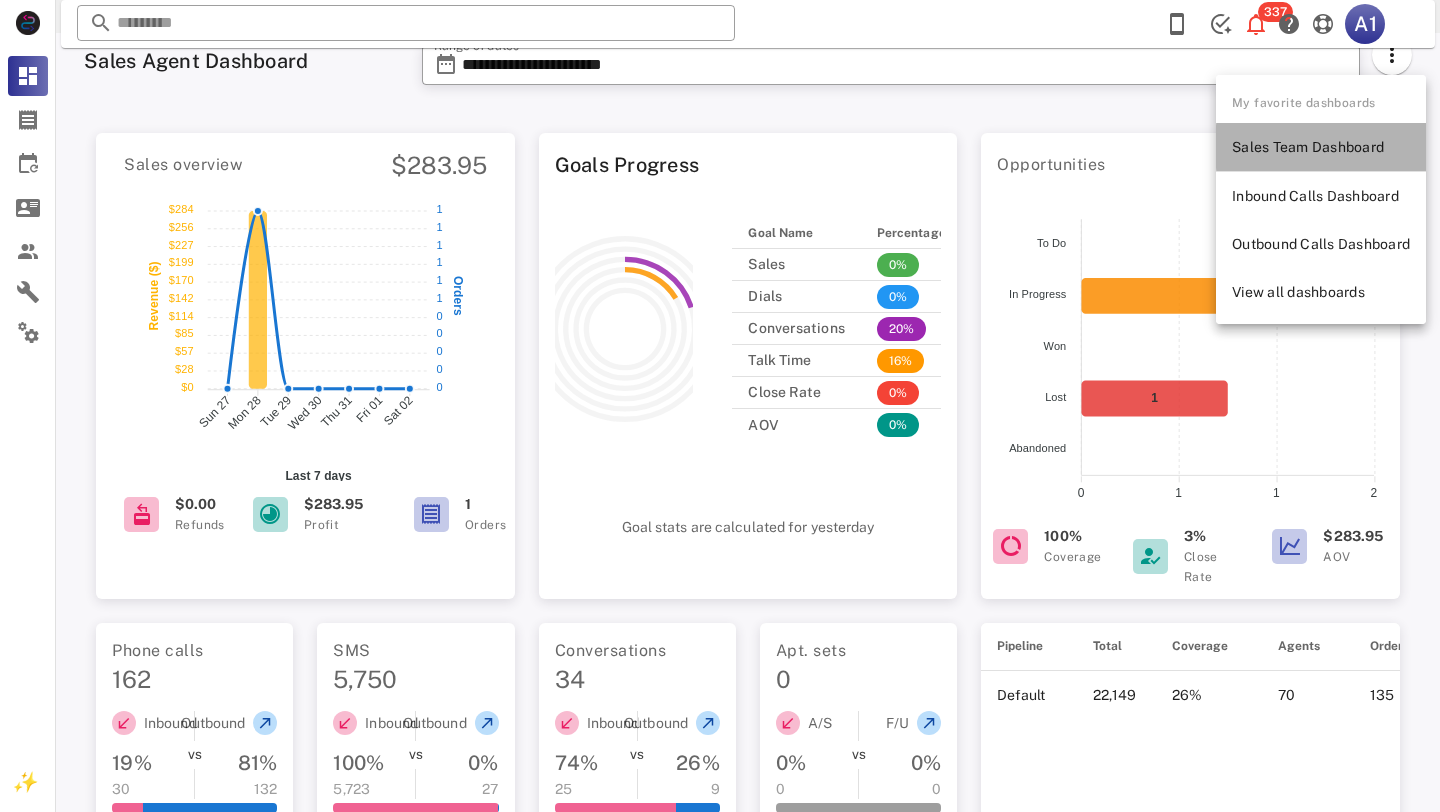 click on "Sales Team Dashboard" at bounding box center (1321, 147) 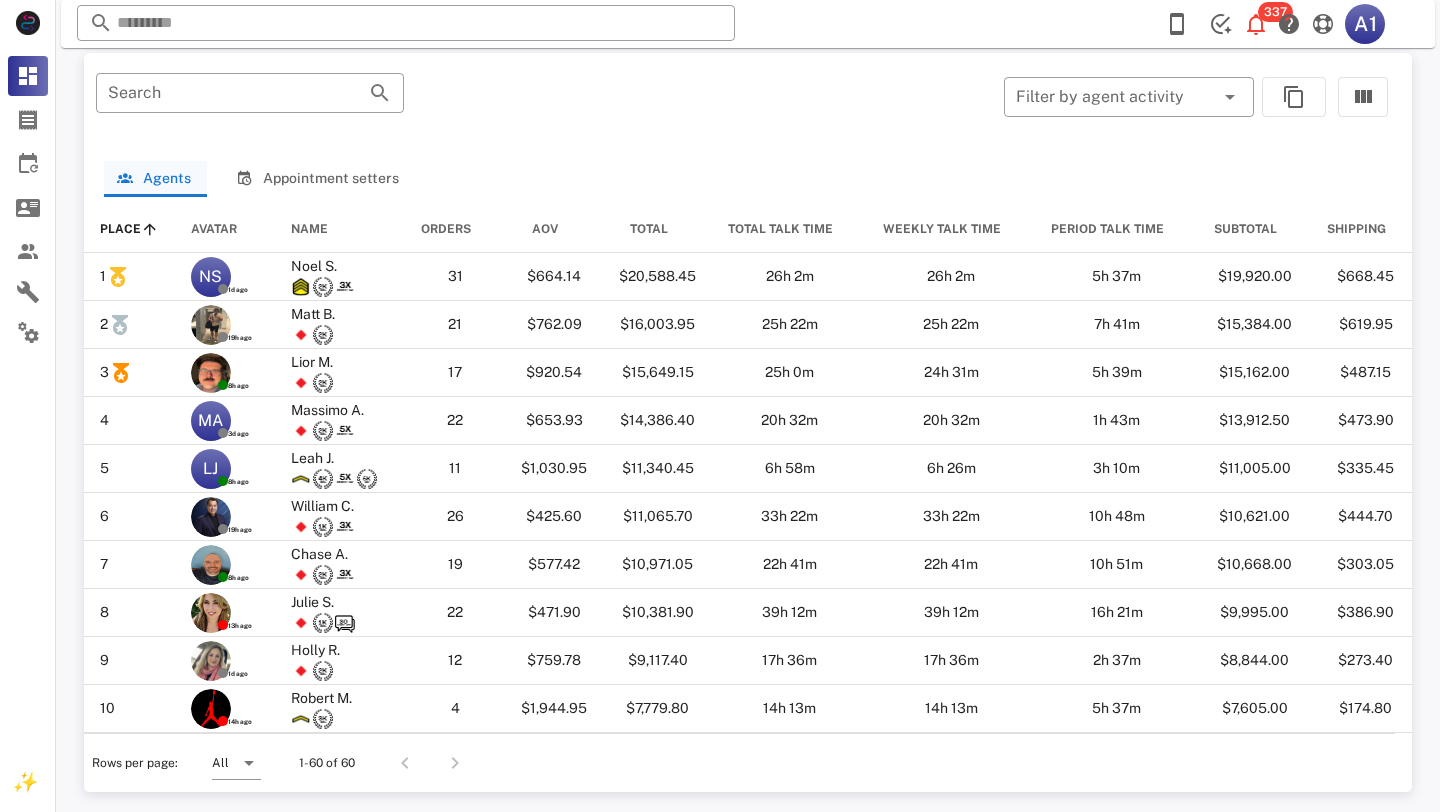 scroll, scrollTop: 1031, scrollLeft: 0, axis: vertical 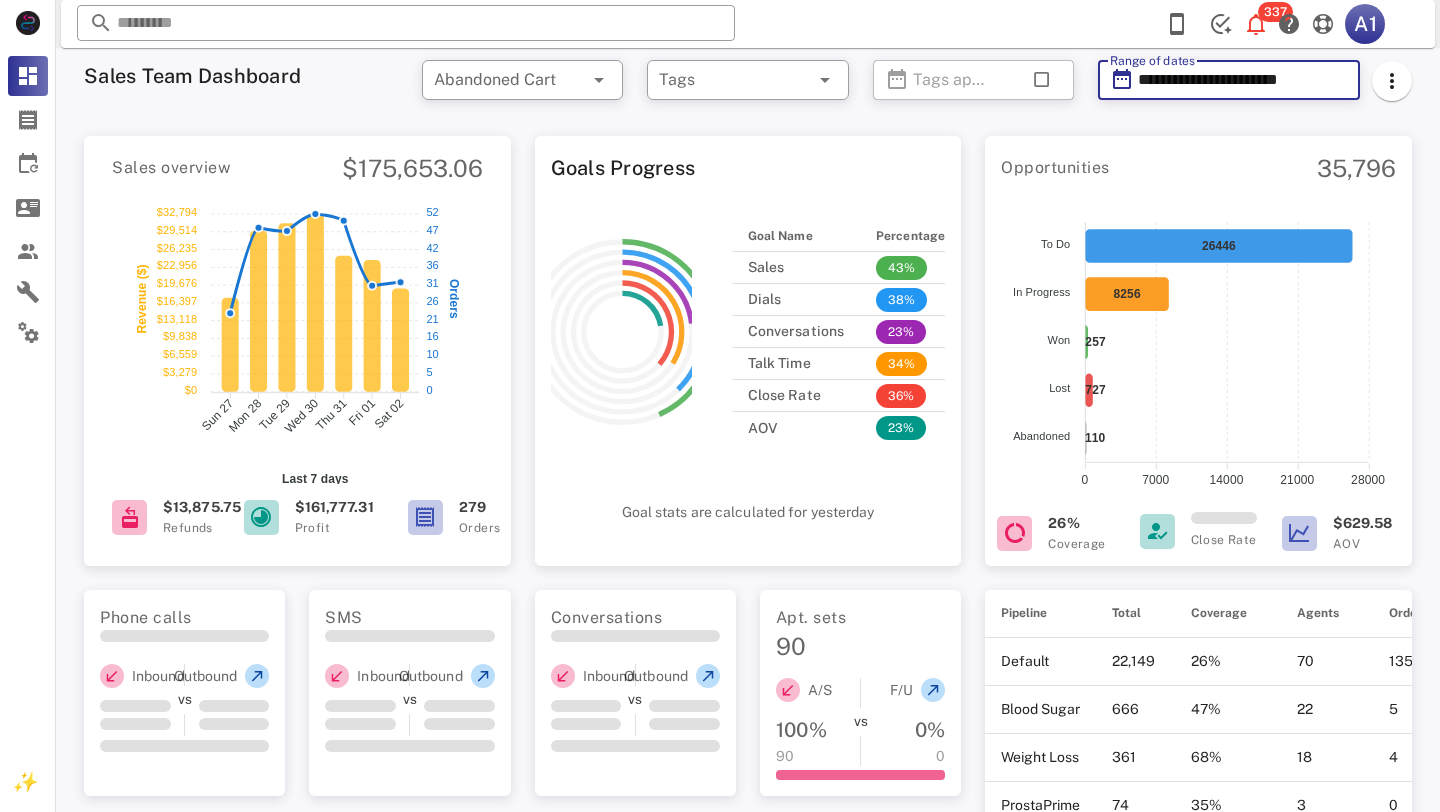 click on "**********" at bounding box center (1243, 80) 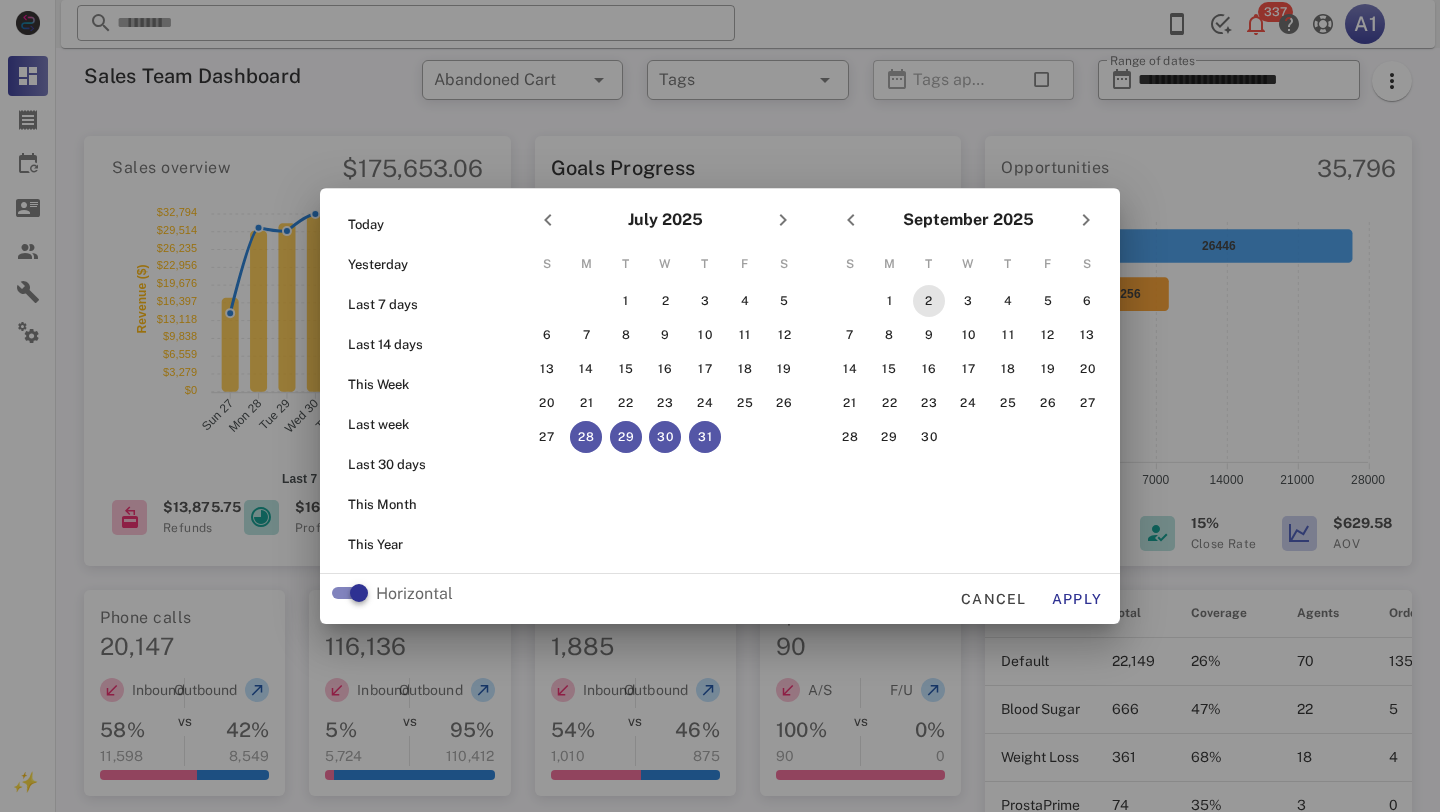 click on "2" at bounding box center (929, 301) 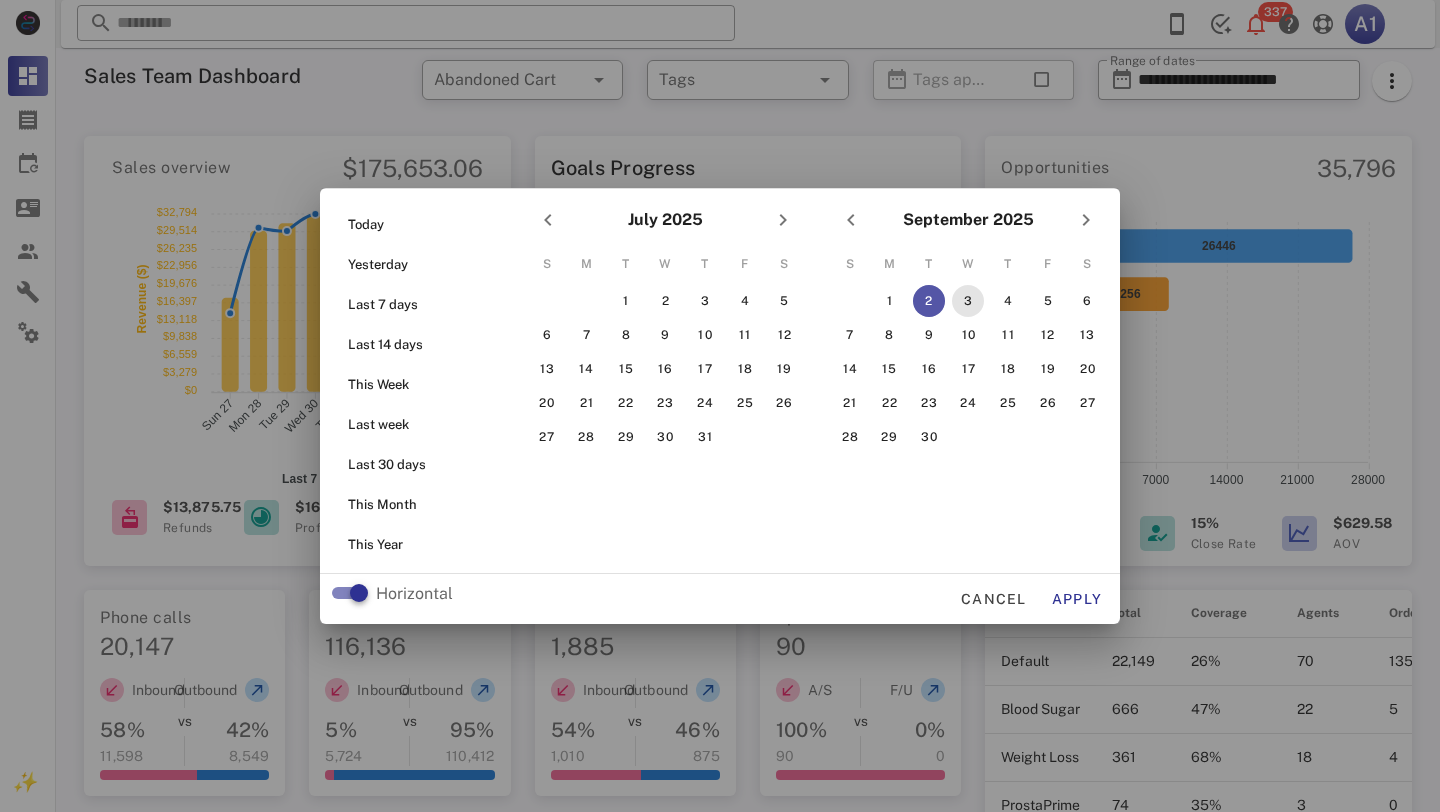 click on "3" at bounding box center [968, 301] 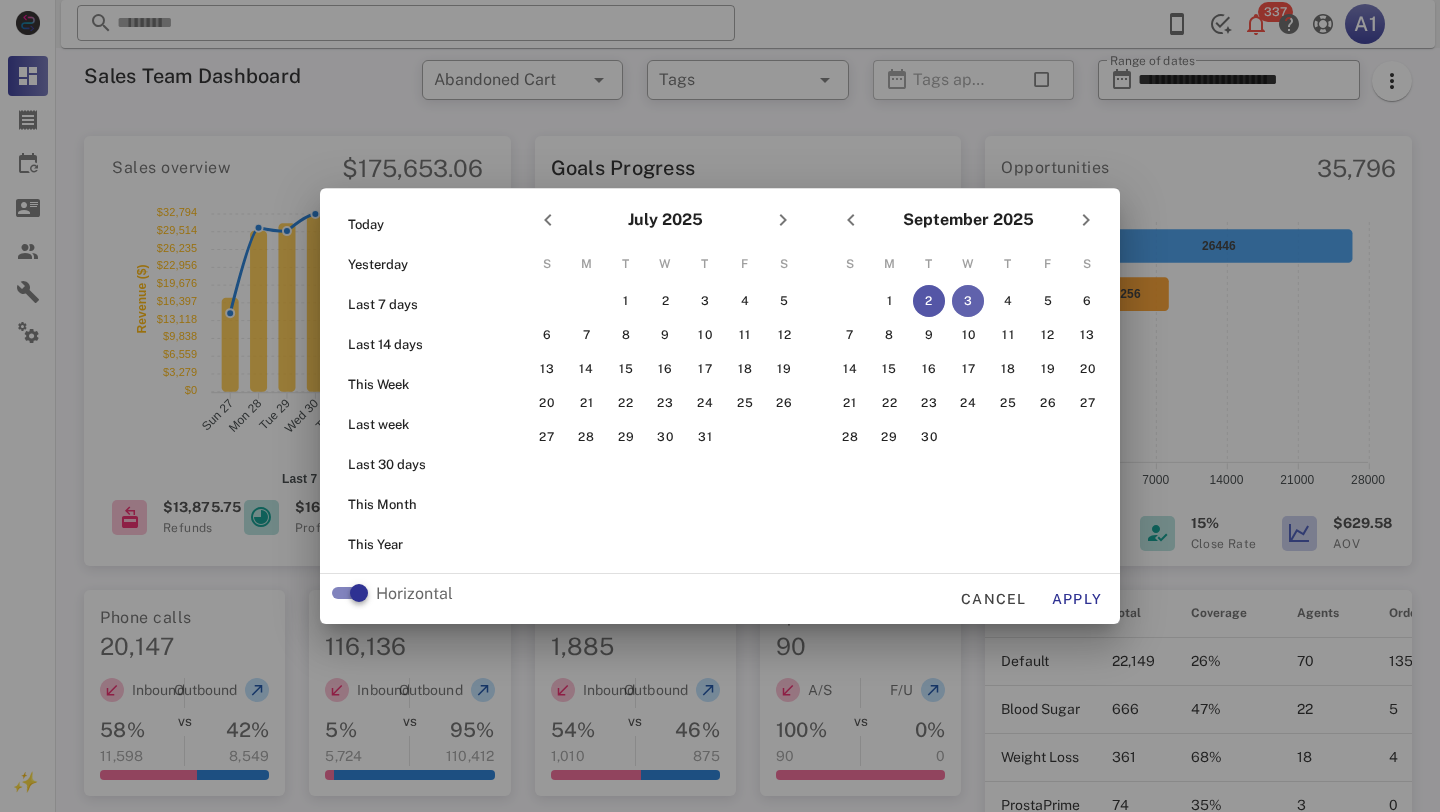 click on "3" at bounding box center [968, 301] 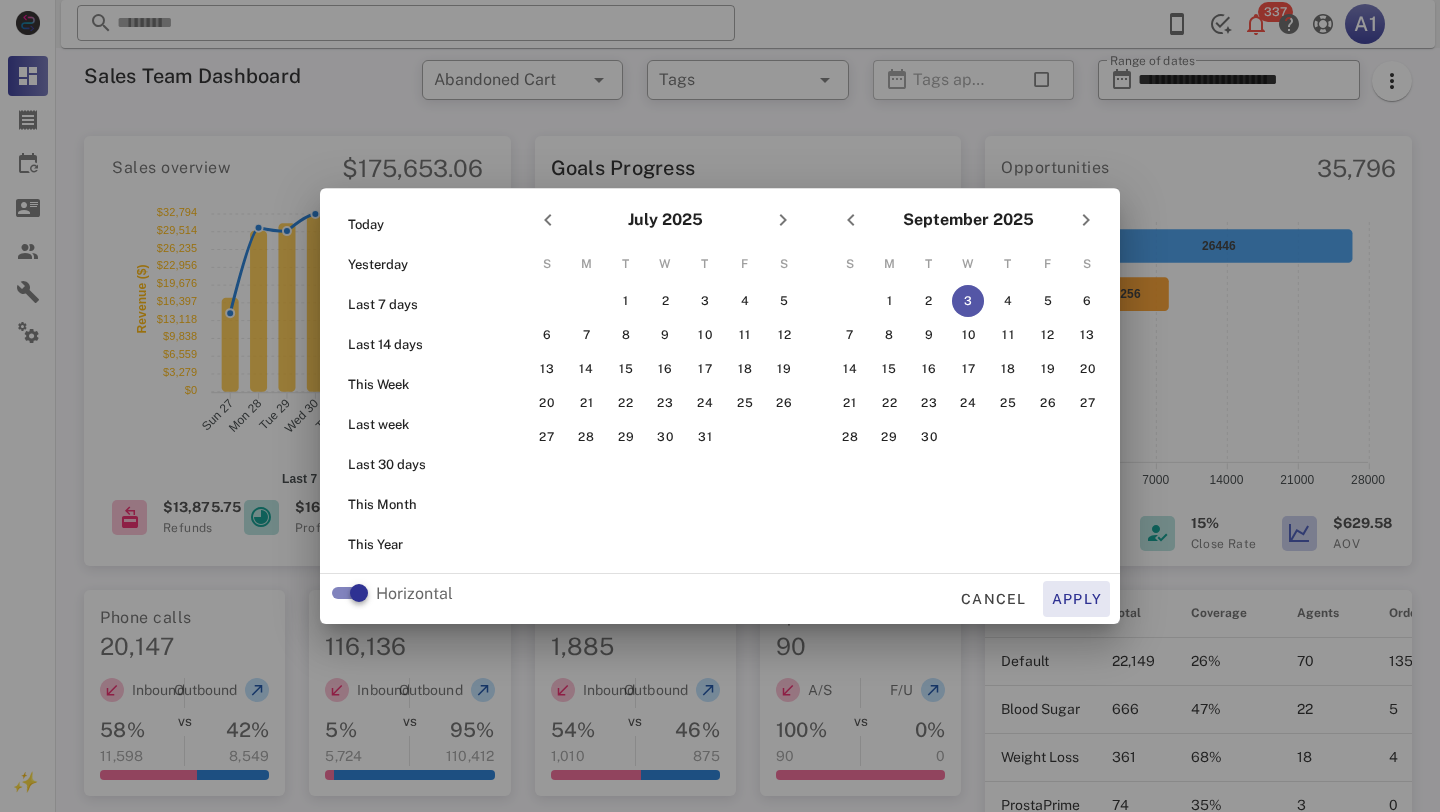 click on "Apply" at bounding box center [1077, 599] 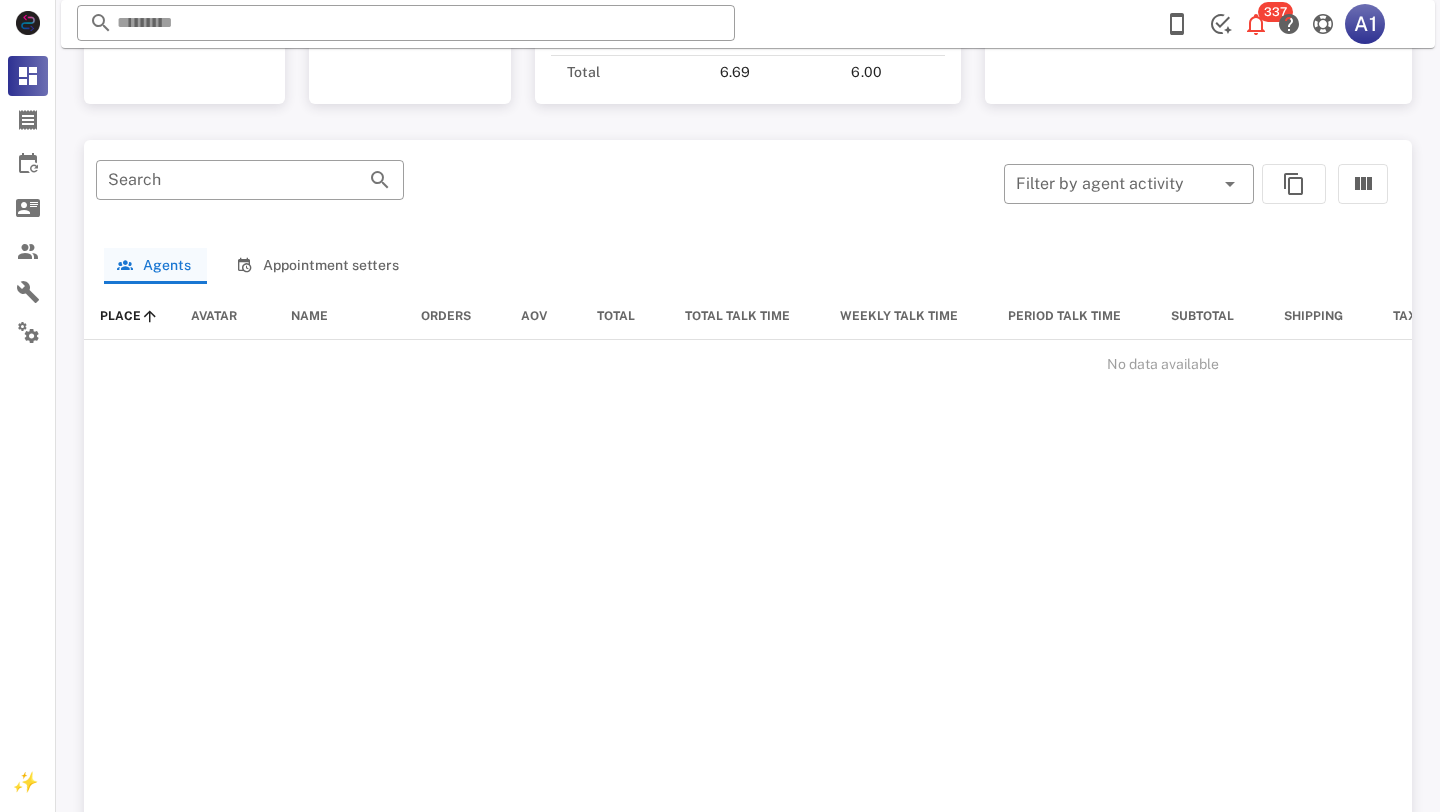 scroll, scrollTop: 0, scrollLeft: 0, axis: both 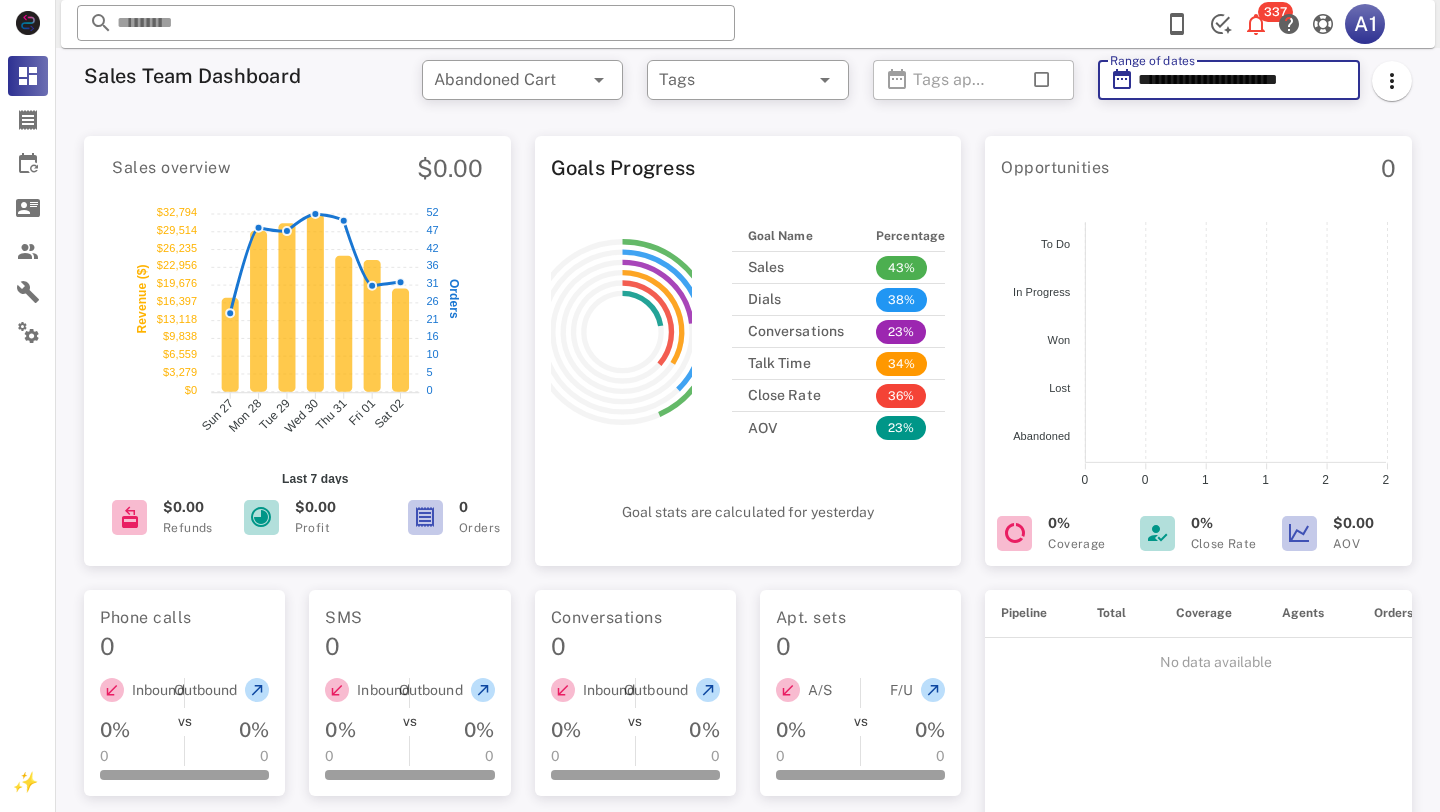 click on "**********" at bounding box center [1243, 80] 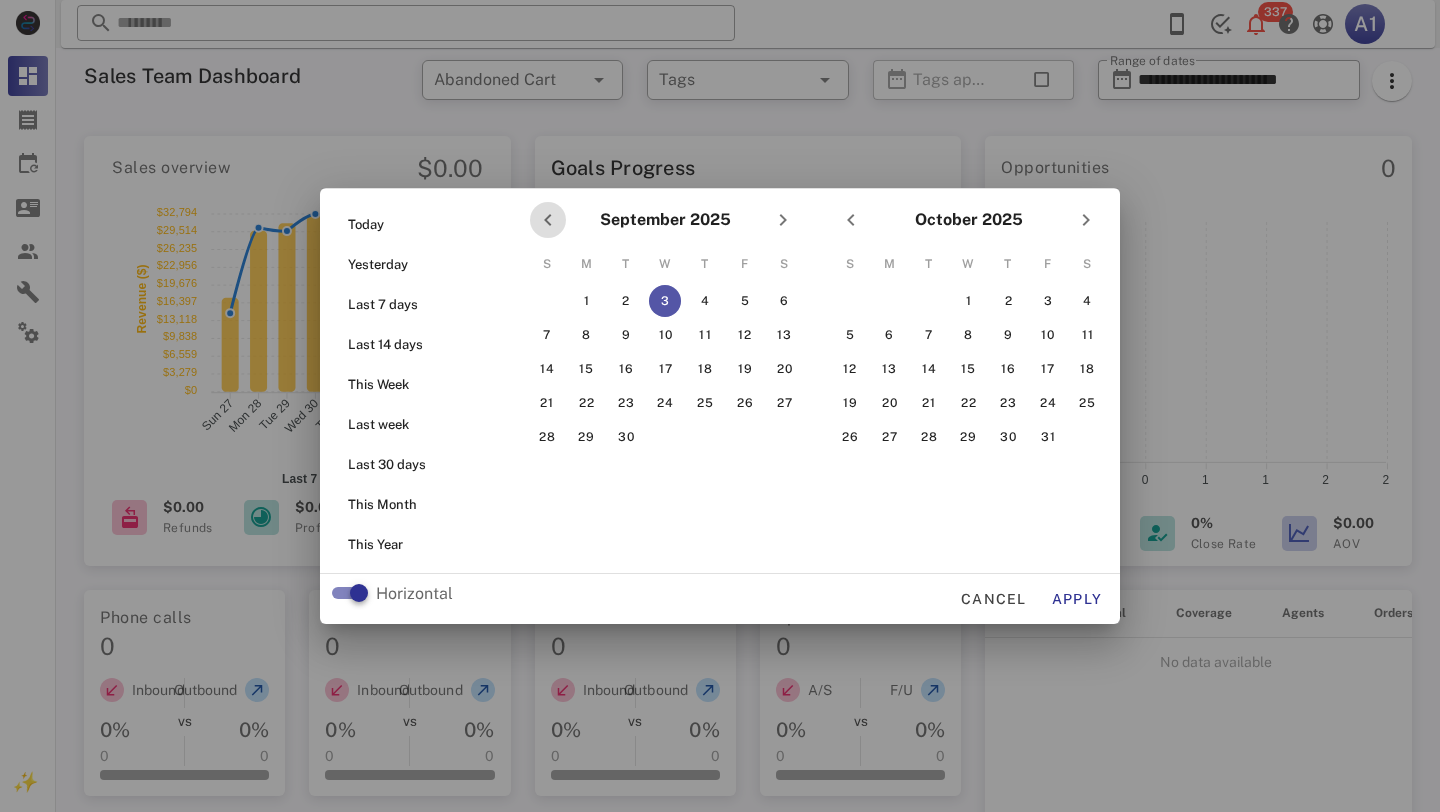click at bounding box center (548, 220) 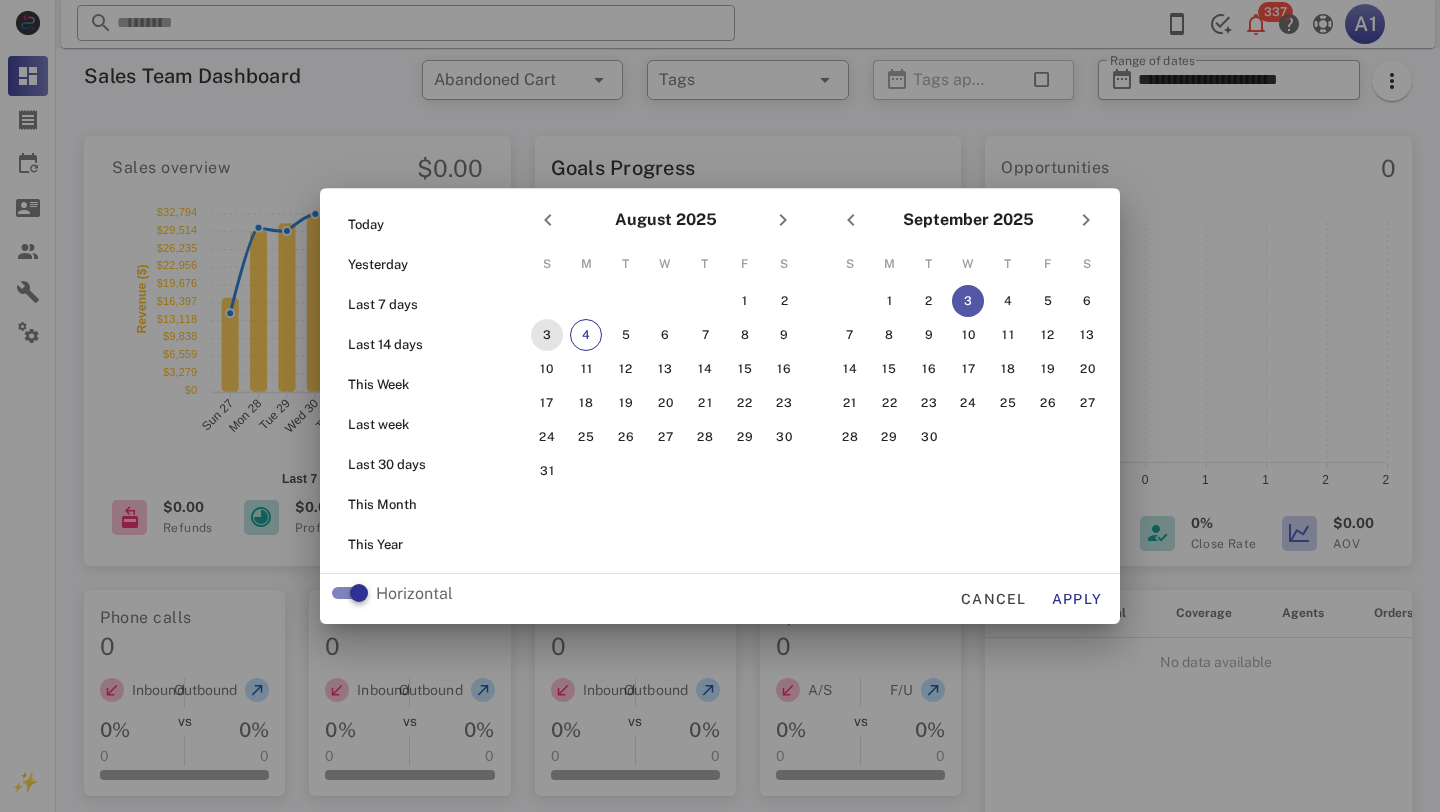 click on "3" at bounding box center (547, 335) 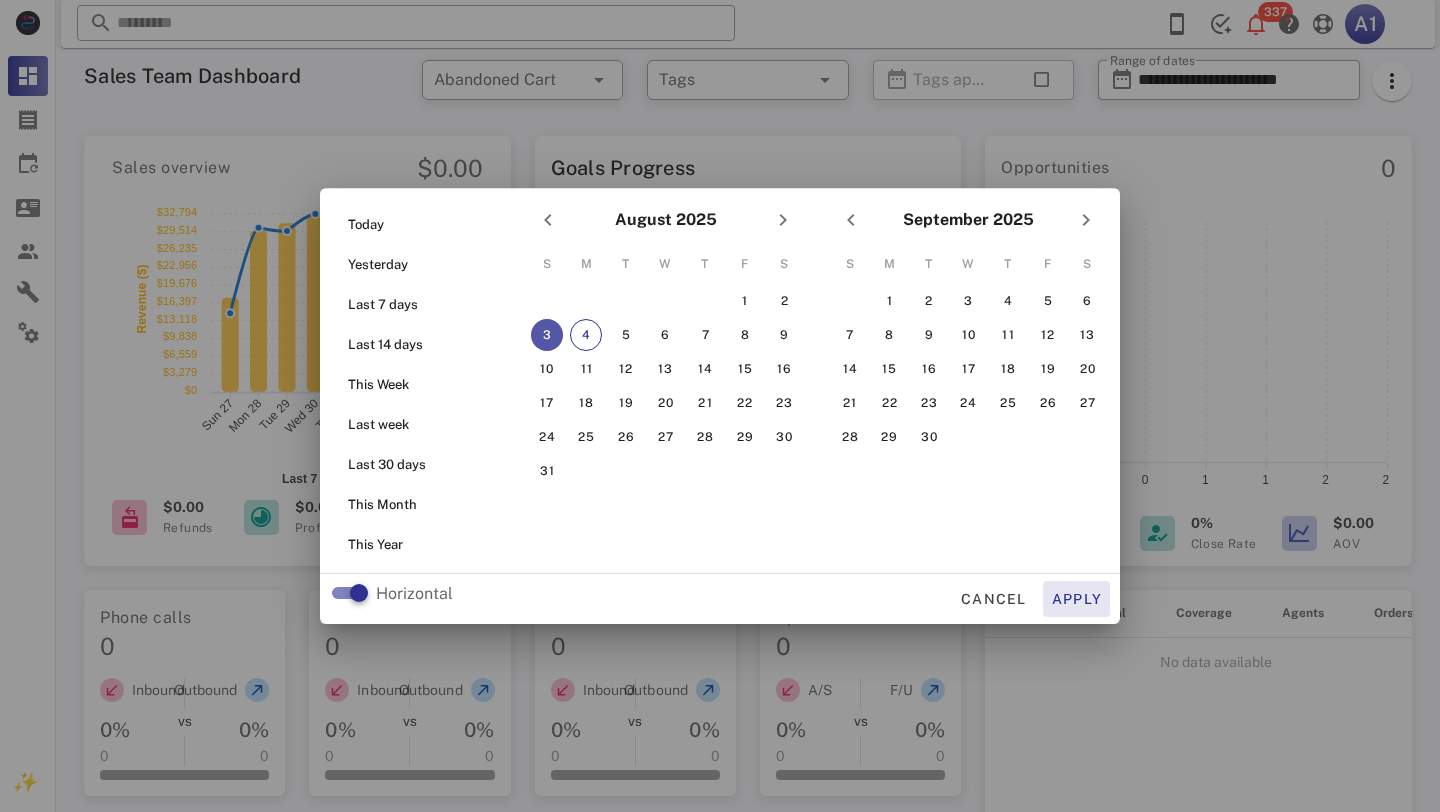 click on "Apply" at bounding box center (1077, 599) 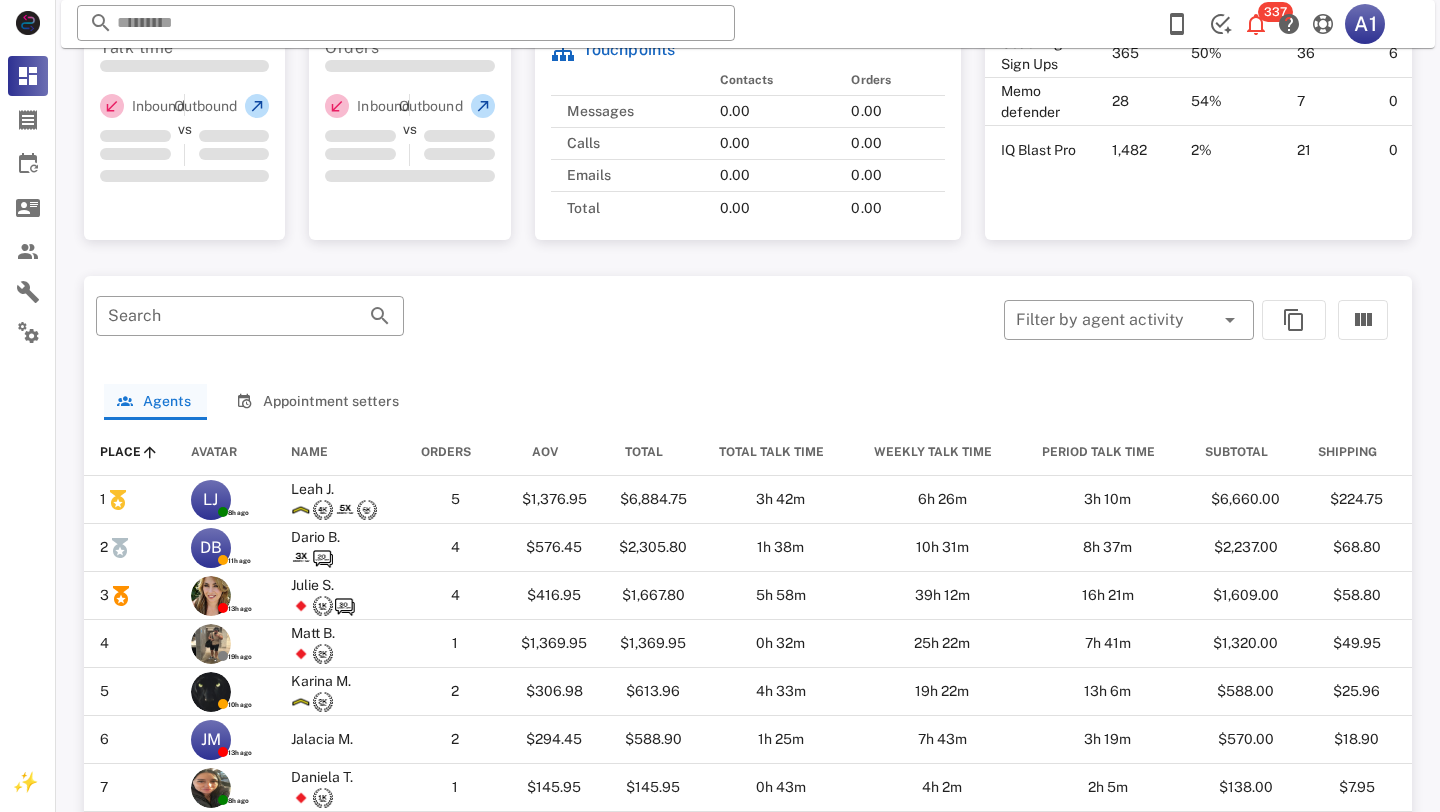 scroll, scrollTop: 802, scrollLeft: 0, axis: vertical 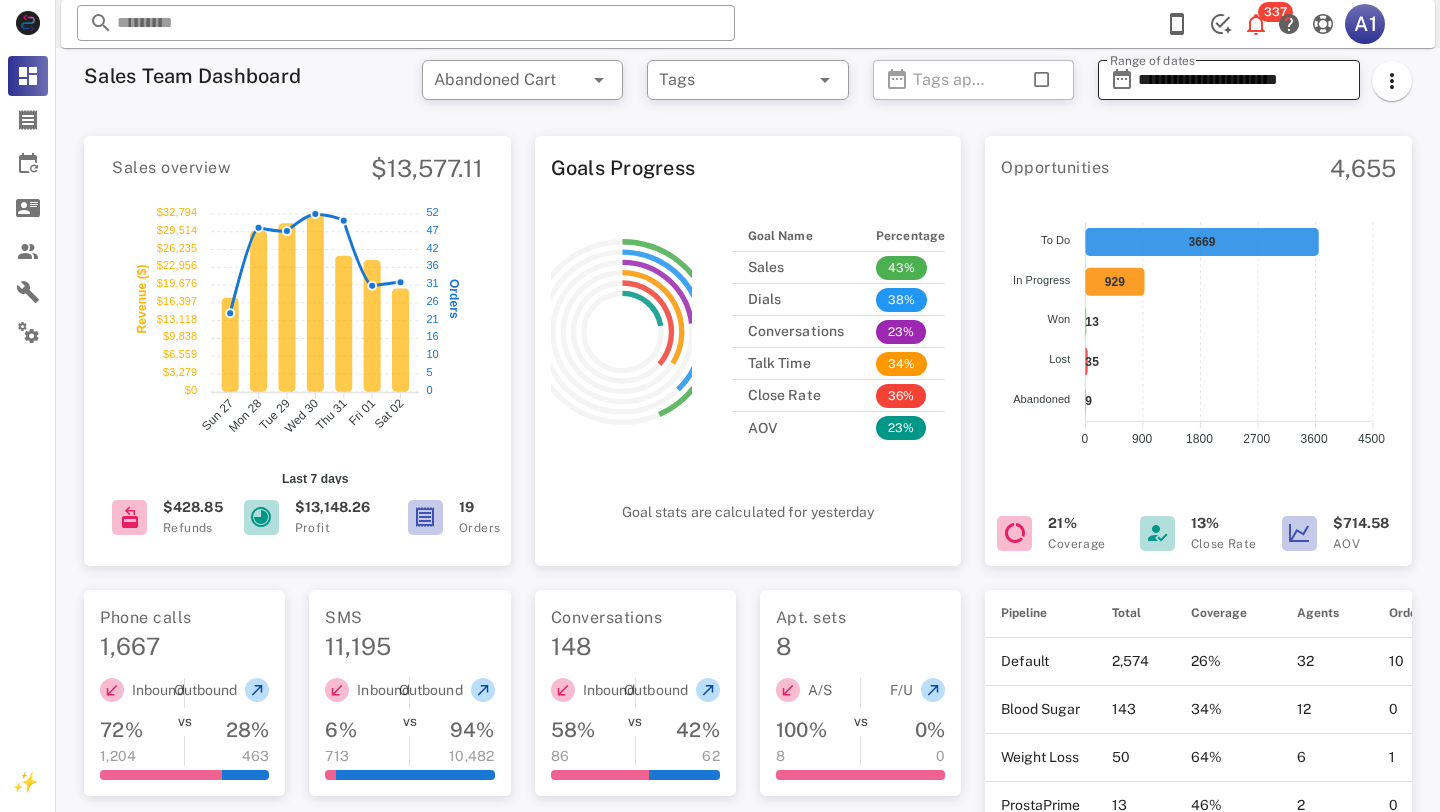 click on "**********" at bounding box center (1243, 80) 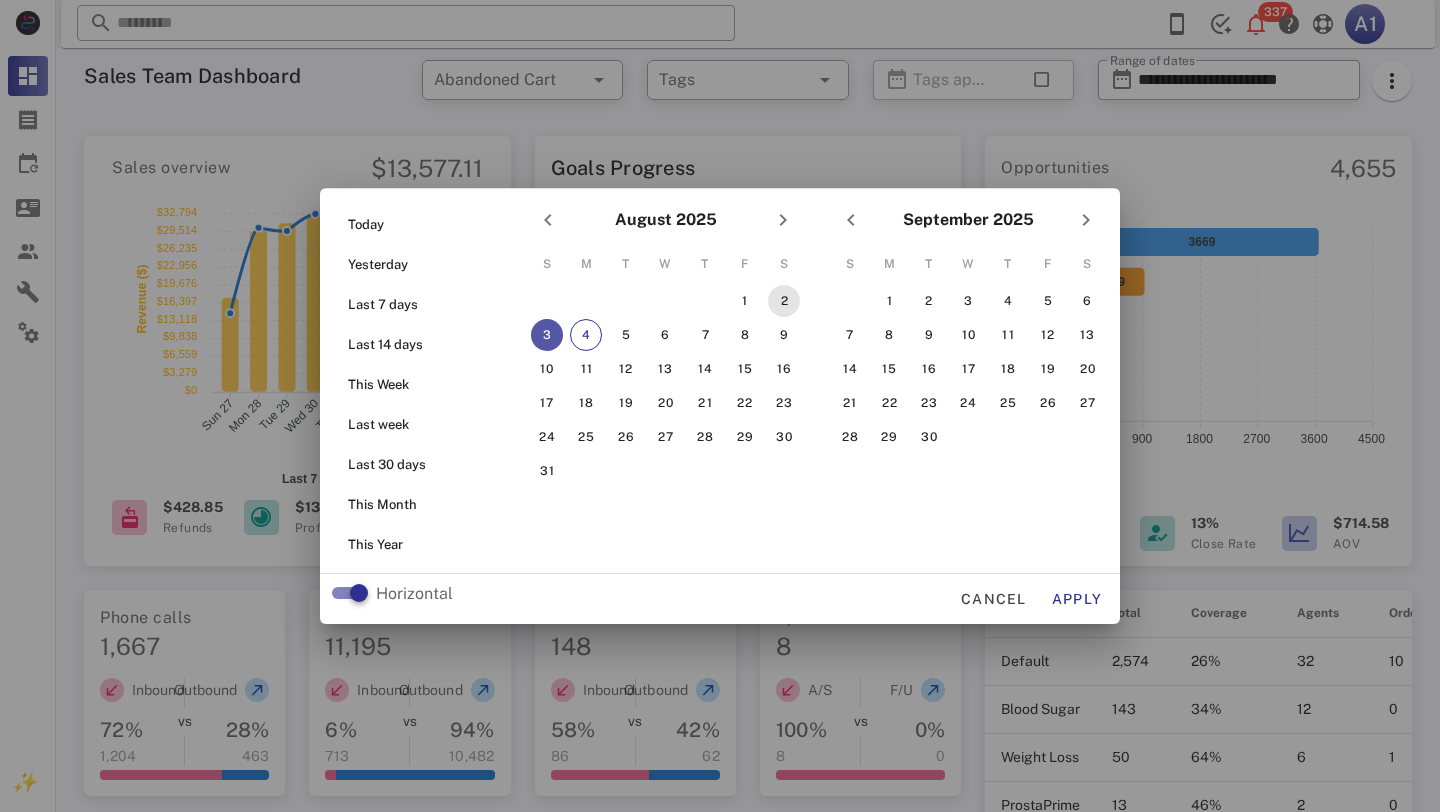 click on "2" at bounding box center (784, 301) 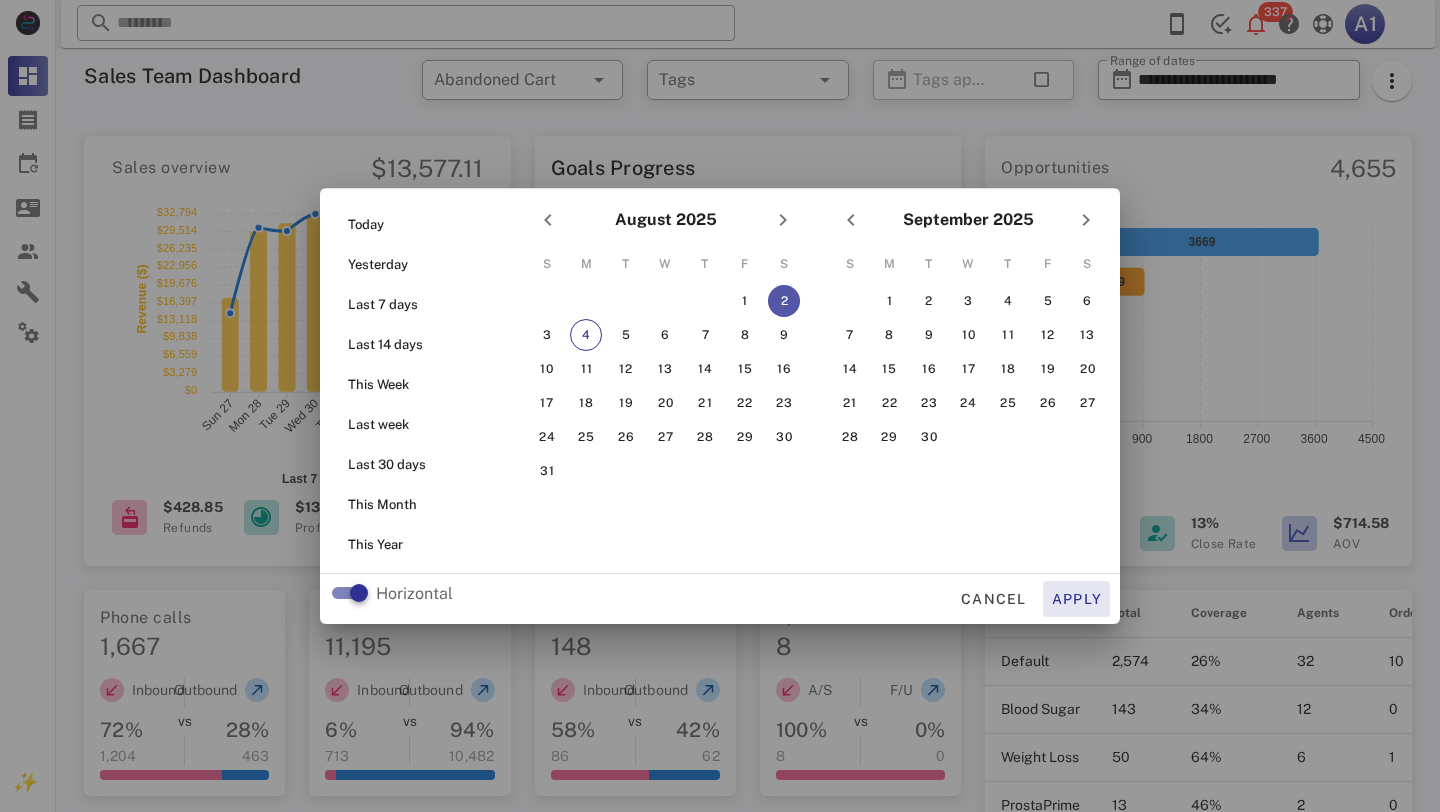 click on "Apply" at bounding box center (1077, 599) 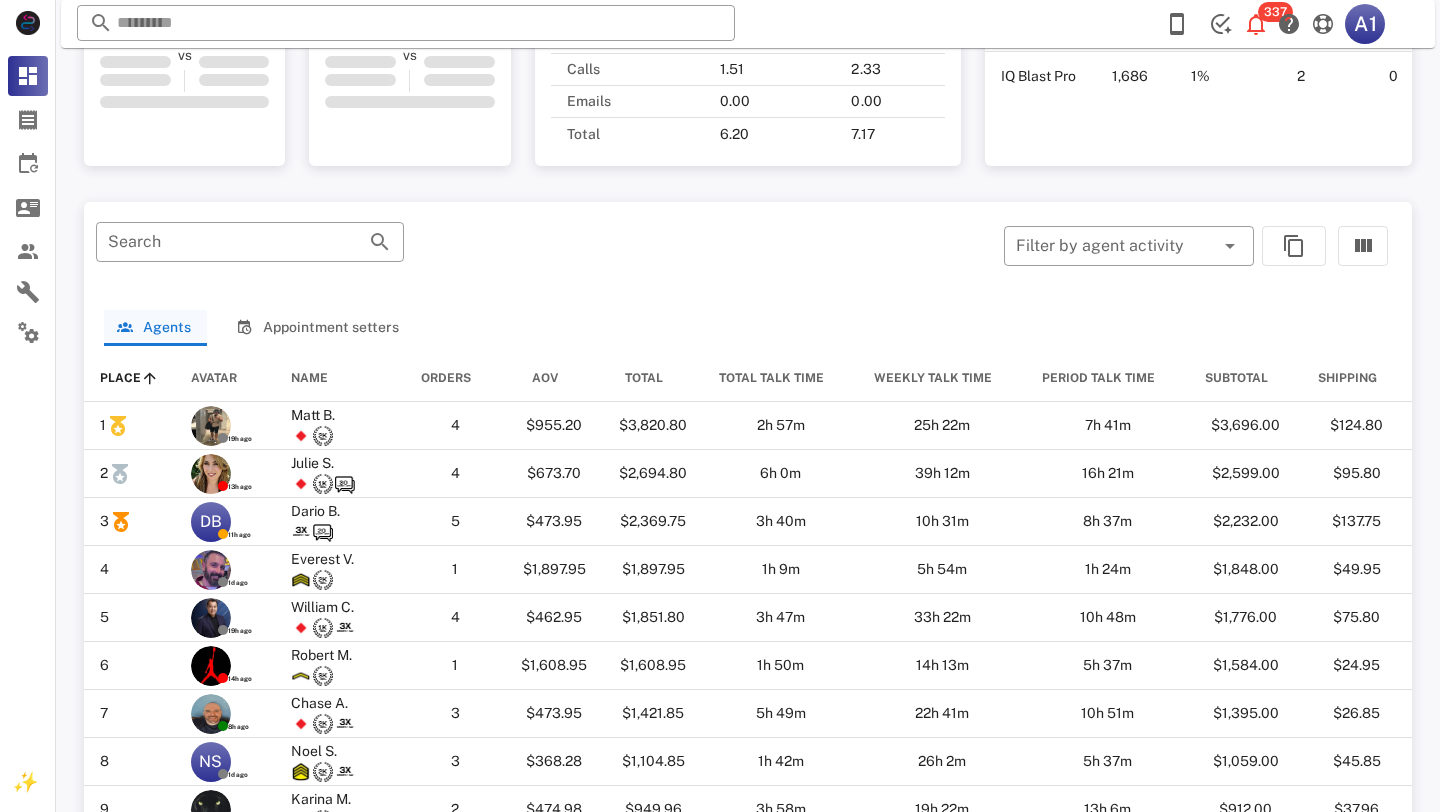 scroll, scrollTop: 898, scrollLeft: 0, axis: vertical 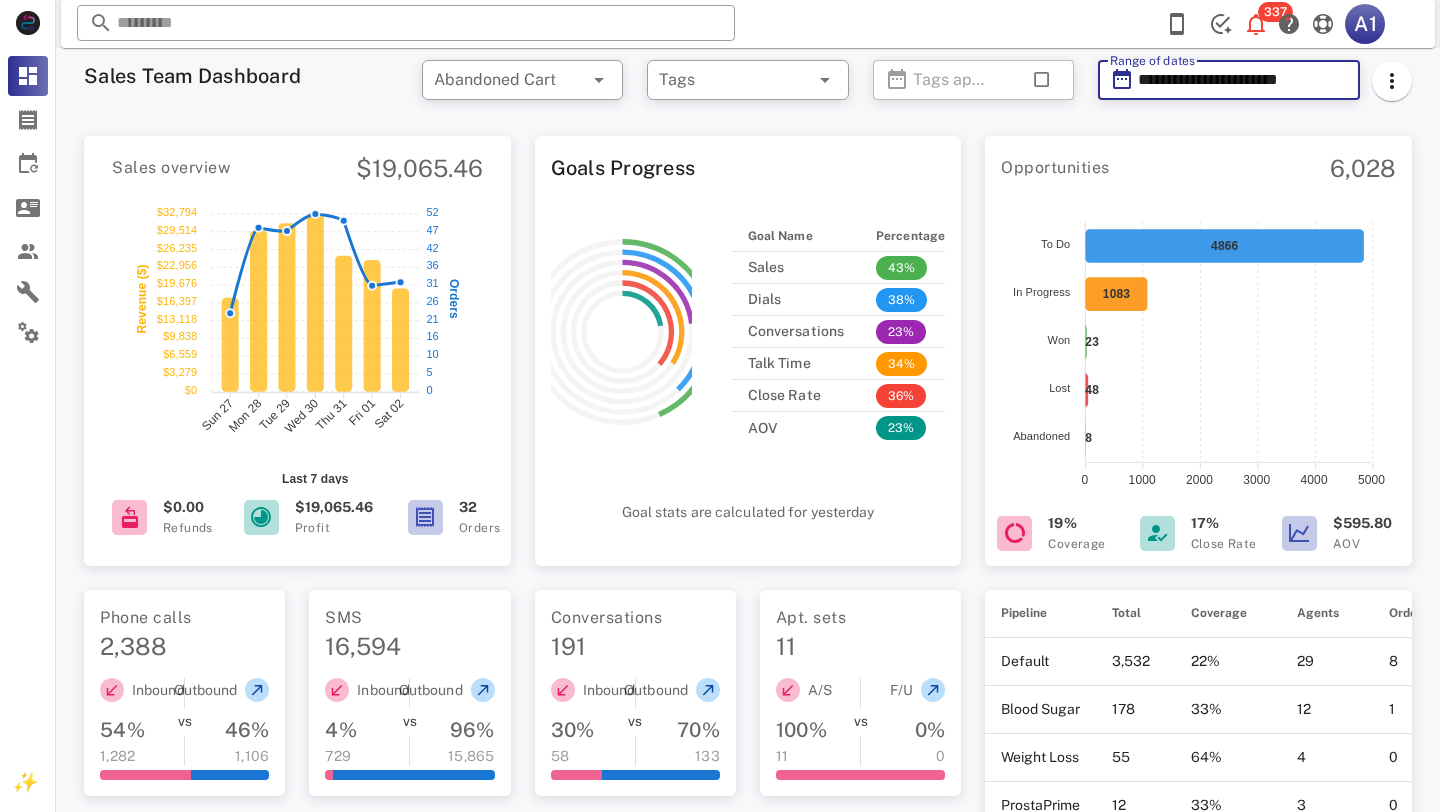 click on "**********" at bounding box center (1243, 80) 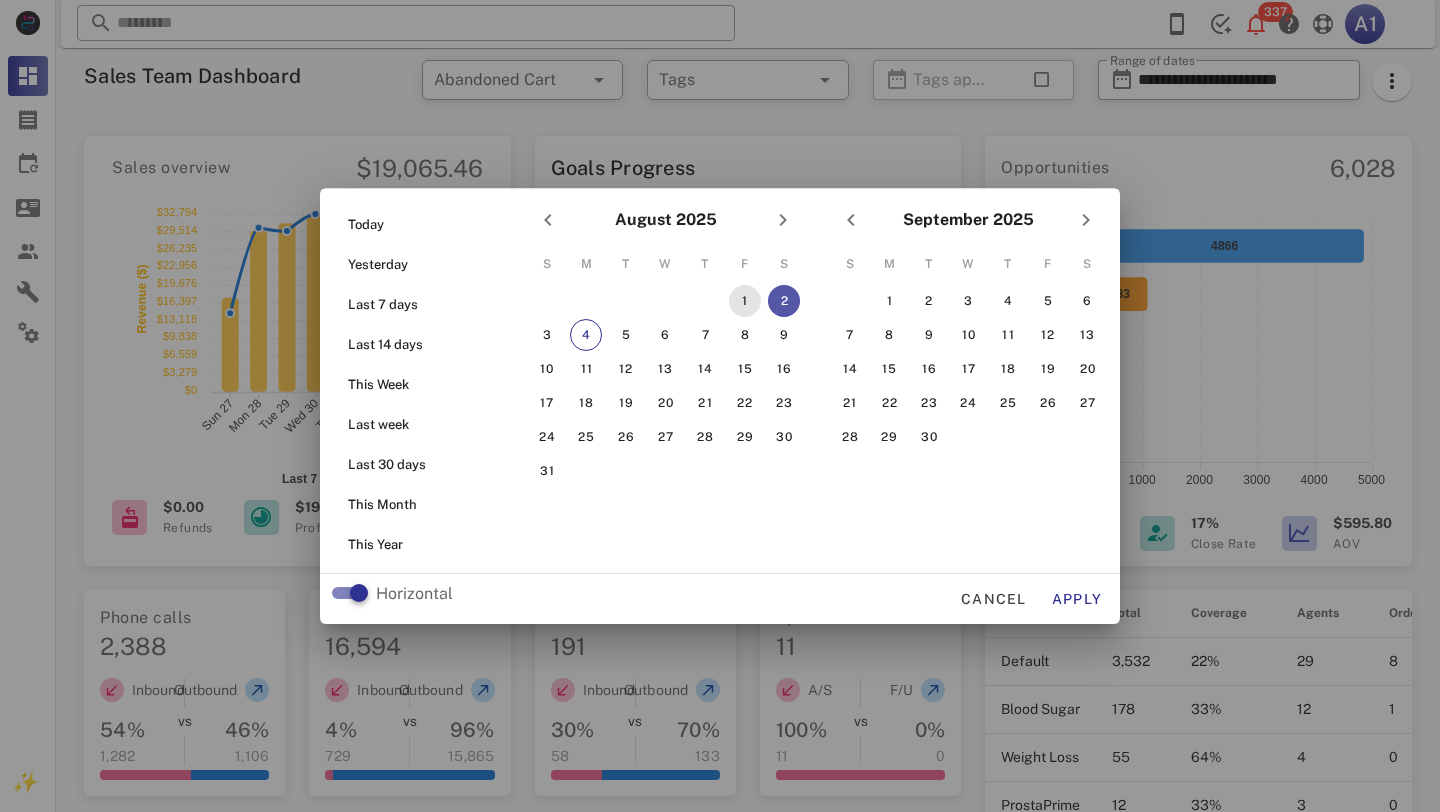 click on "1" at bounding box center [745, 301] 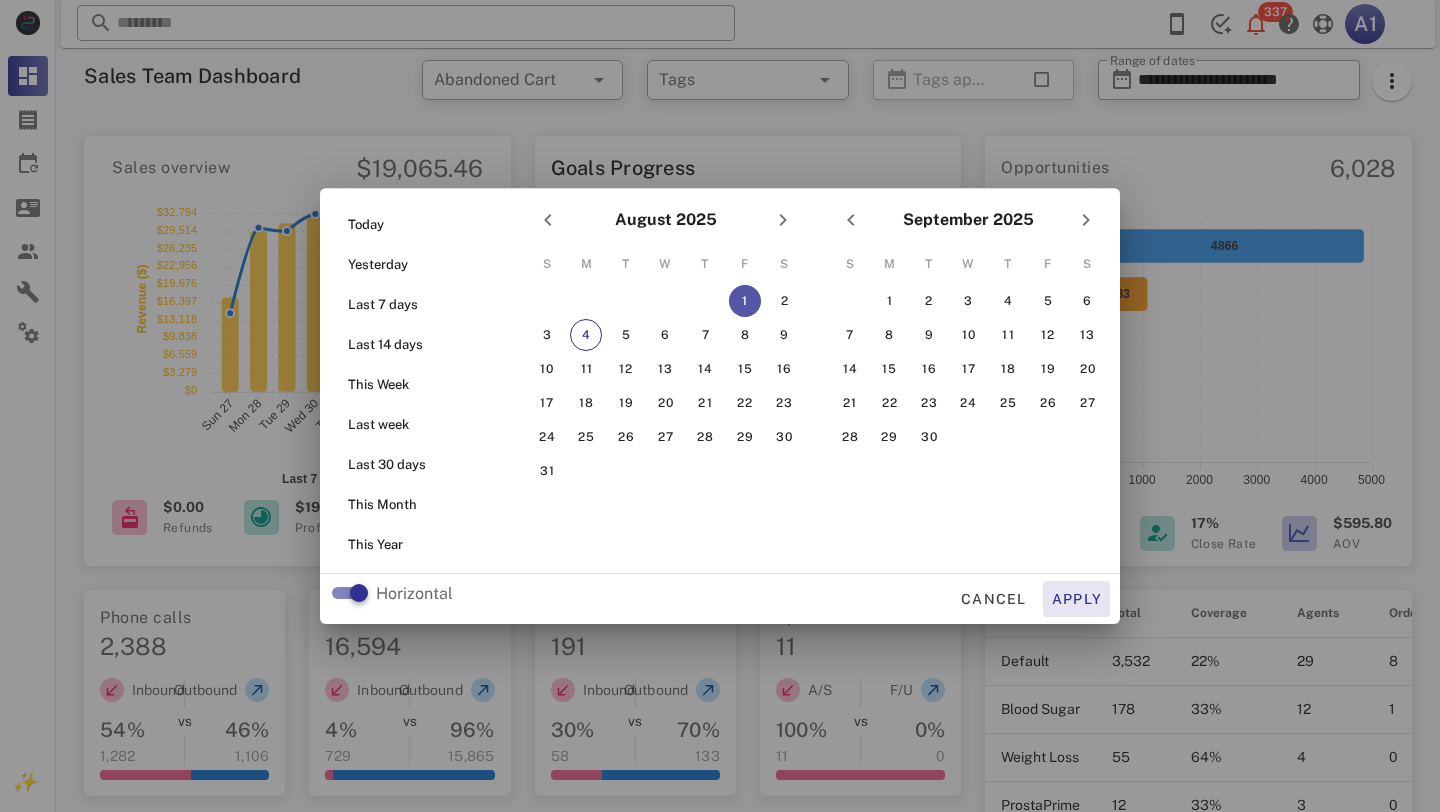 click on "Apply" at bounding box center (1077, 599) 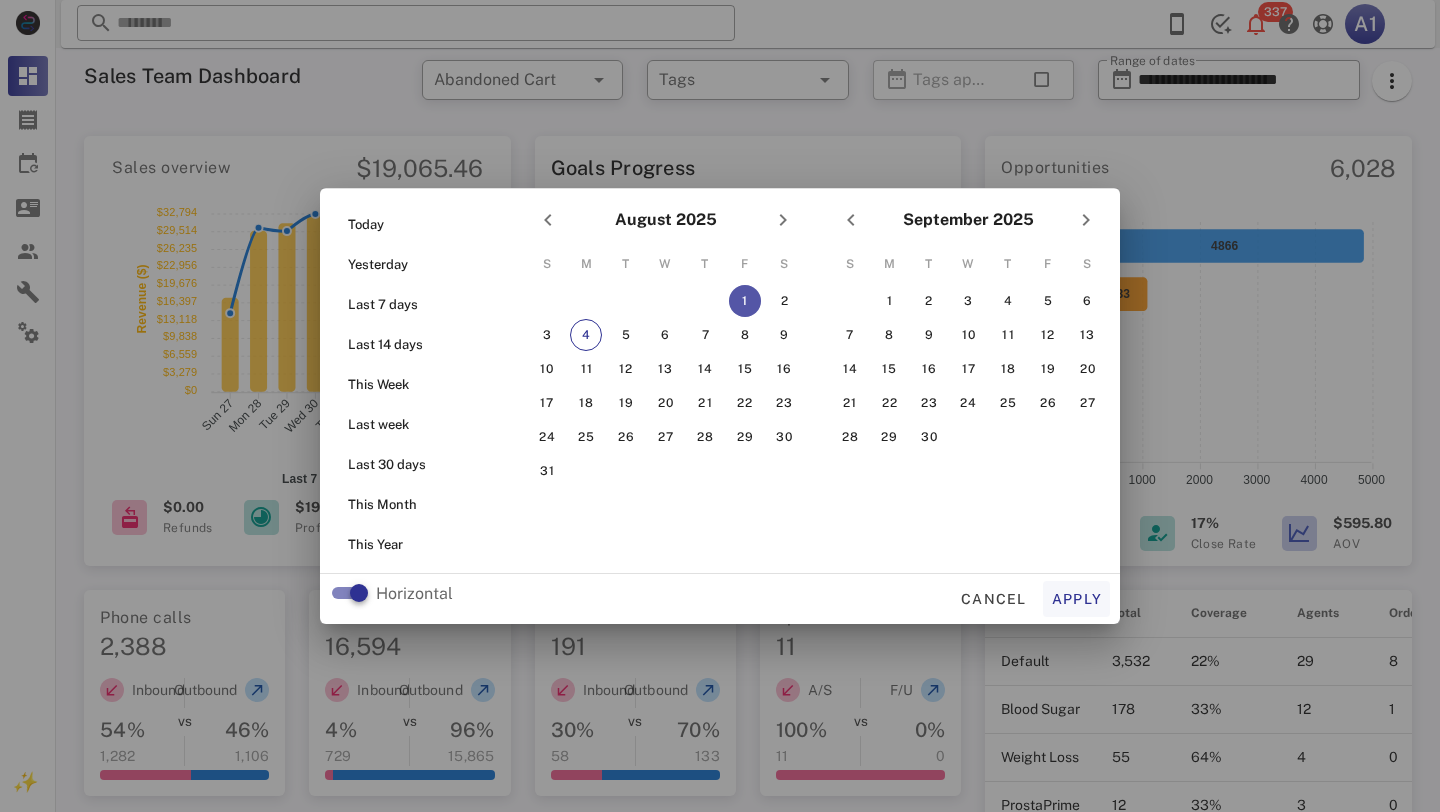 type on "**********" 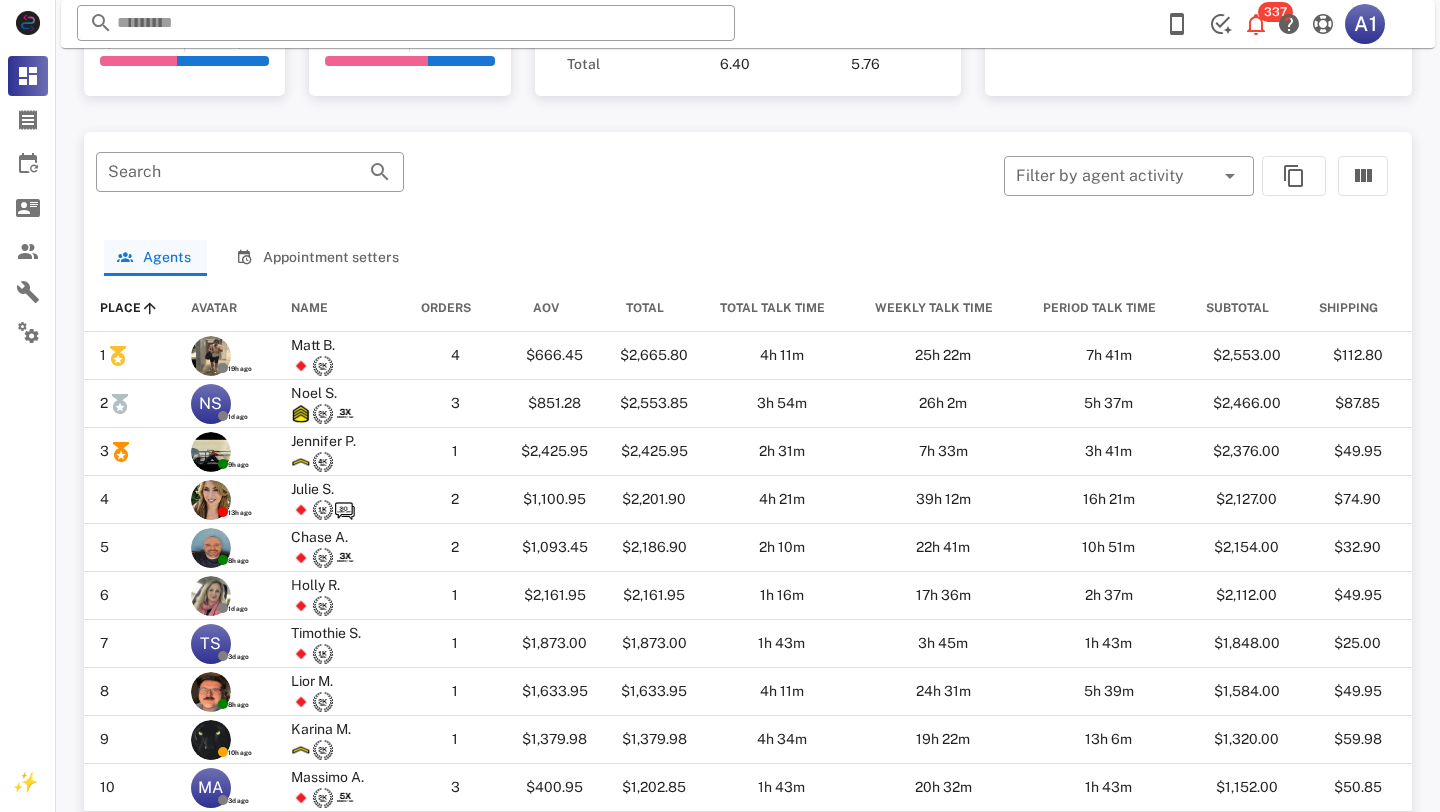 scroll, scrollTop: 947, scrollLeft: 0, axis: vertical 